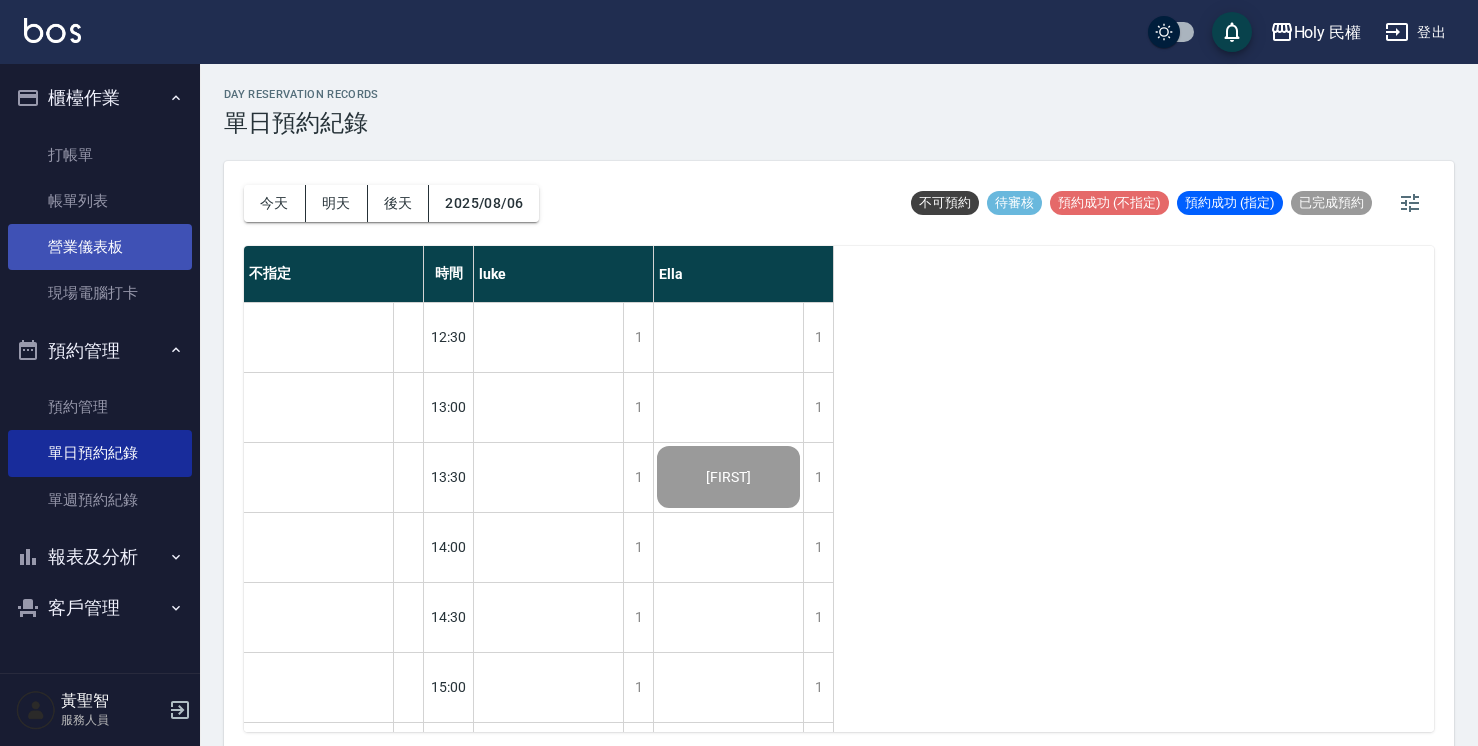 scroll, scrollTop: 0, scrollLeft: 0, axis: both 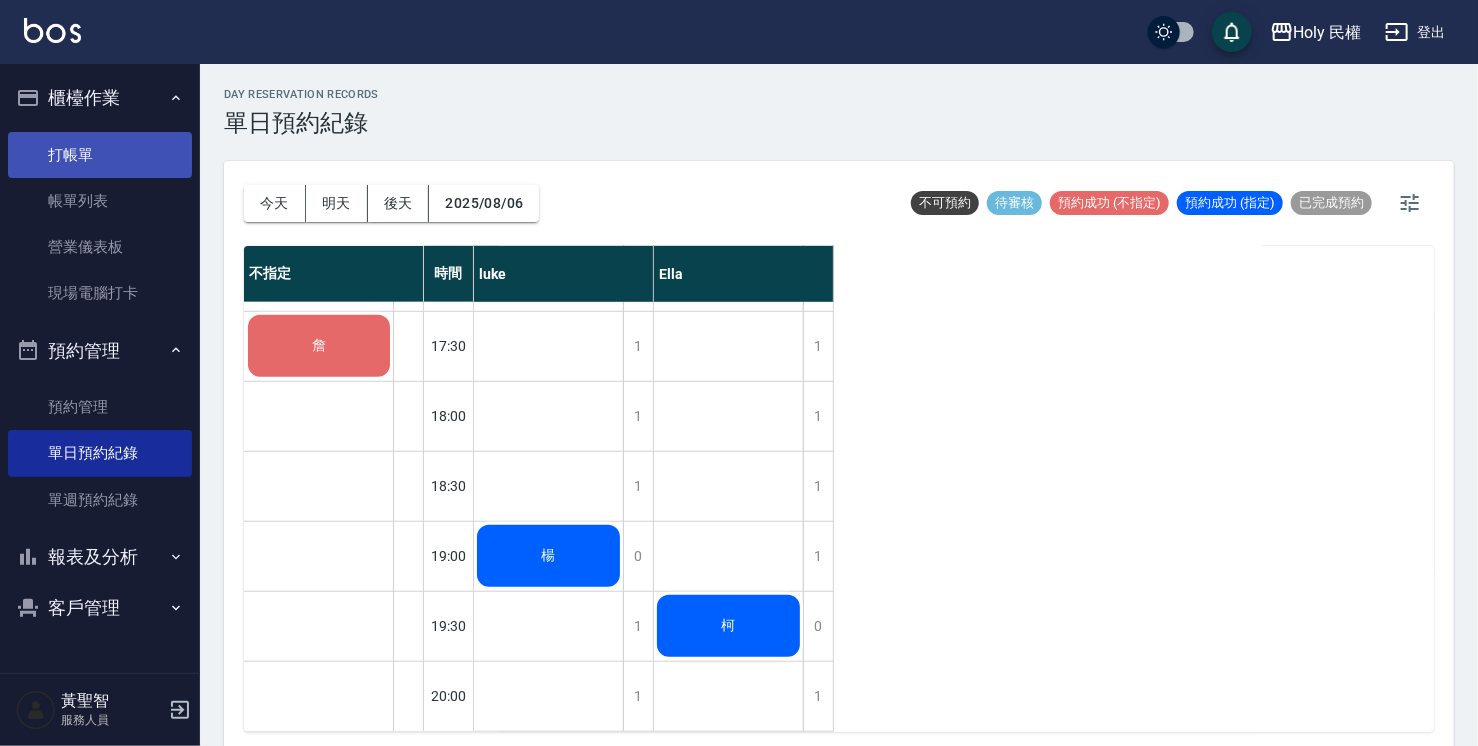 drag, startPoint x: 84, startPoint y: 151, endPoint x: 48, endPoint y: 150, distance: 36.013885 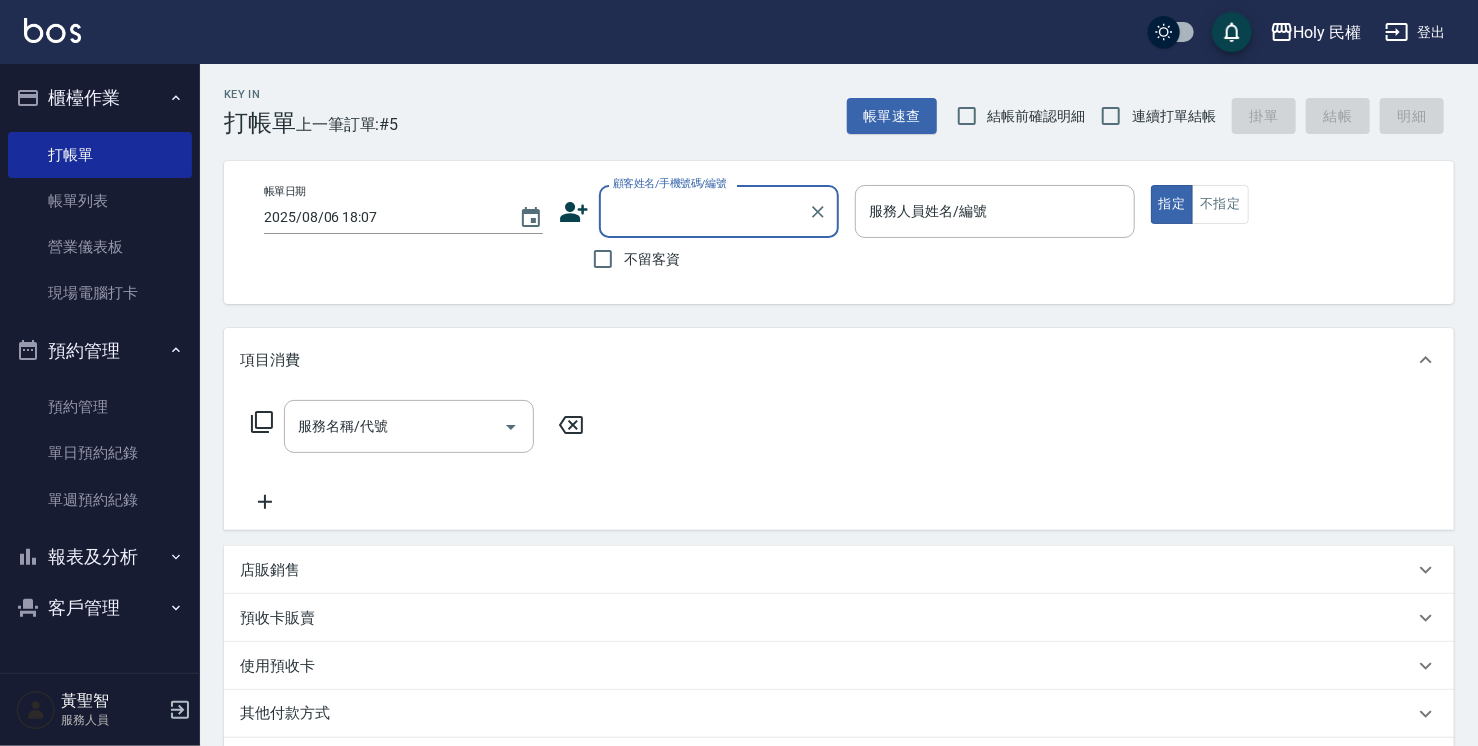 click 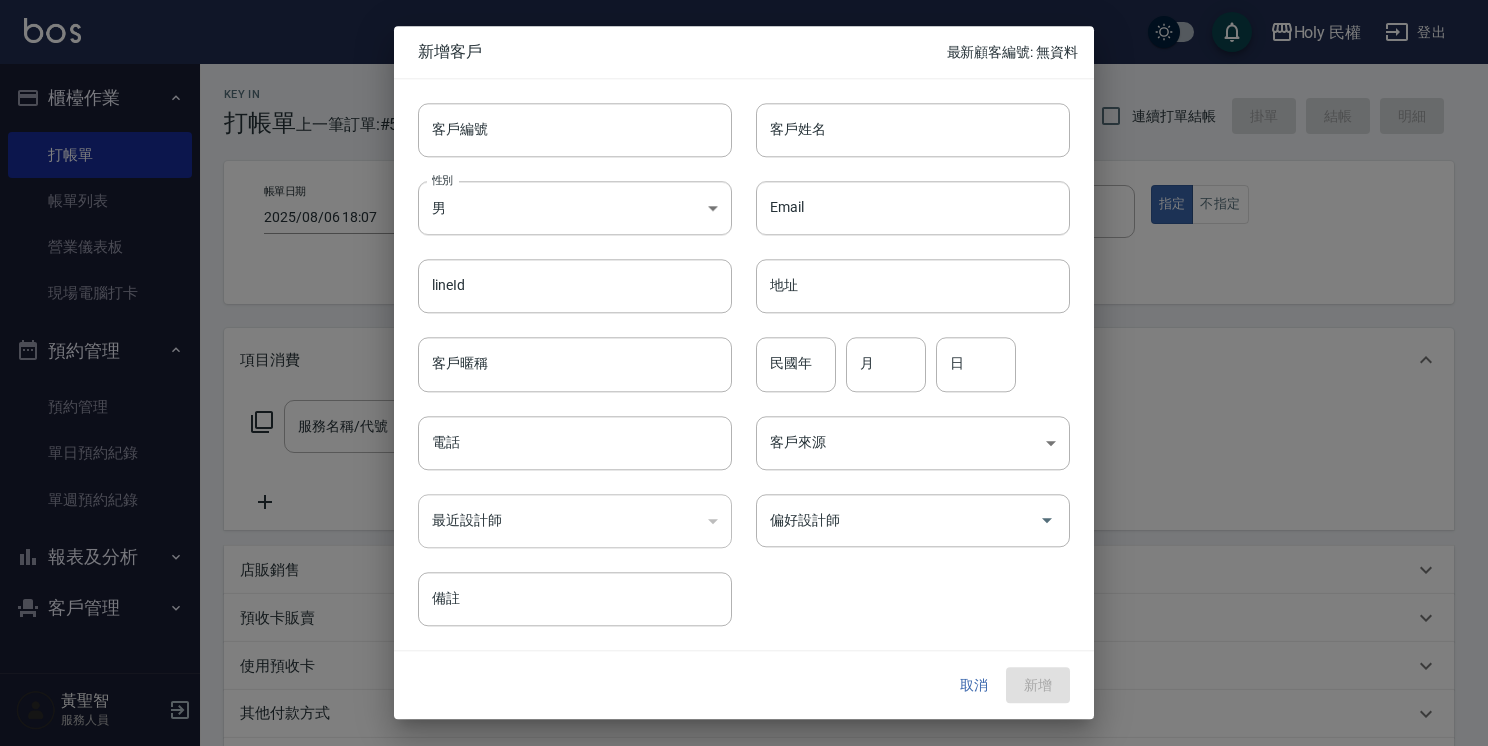 click on "取消" at bounding box center [974, 685] 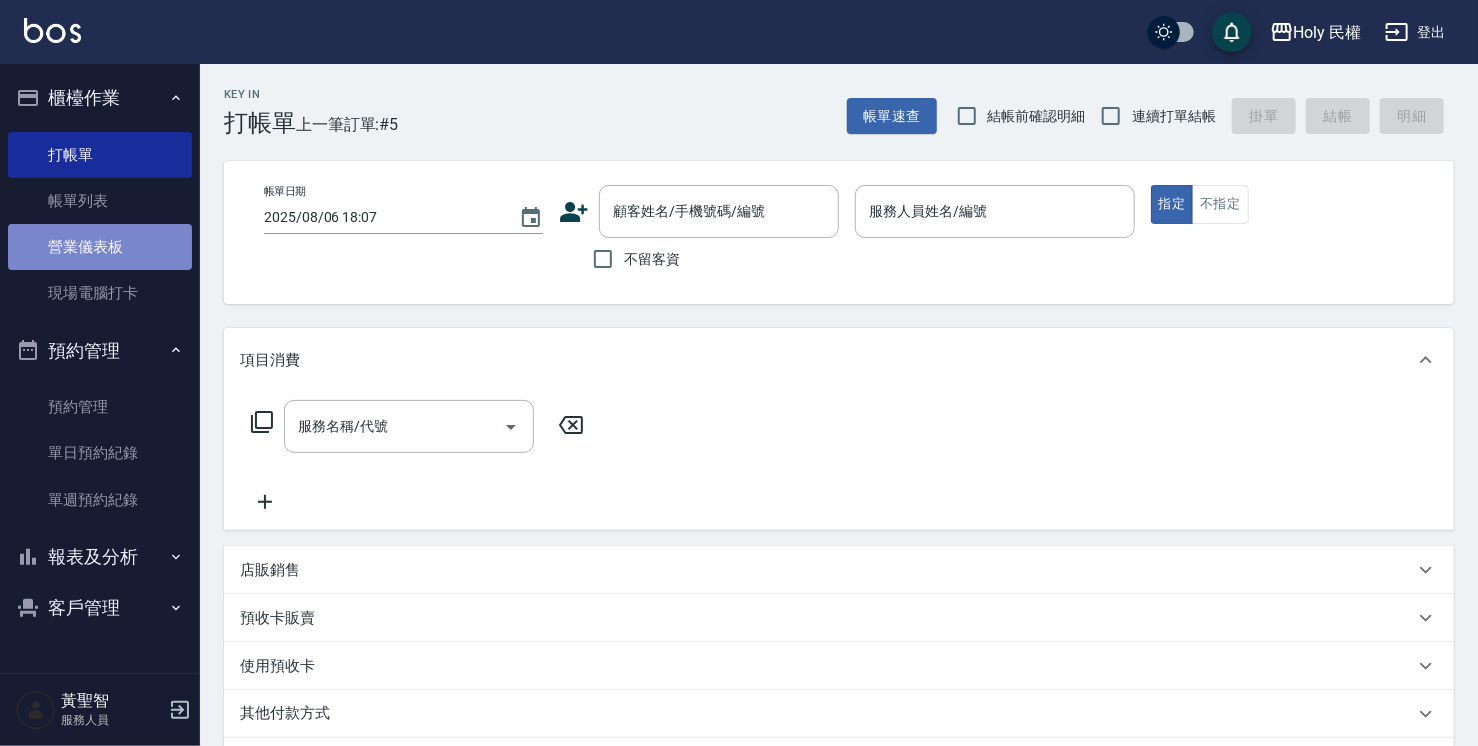 click on "營業儀表板" at bounding box center (100, 247) 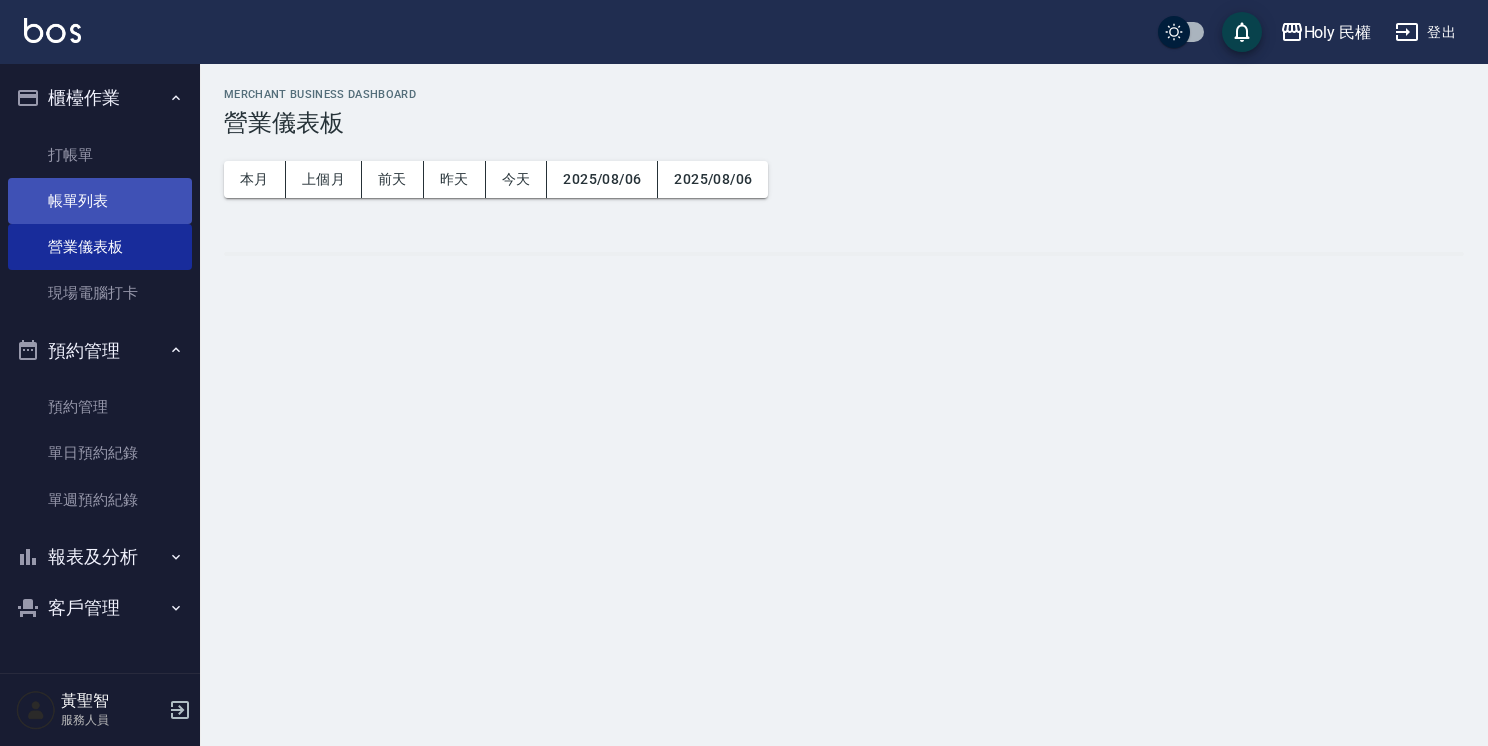 click on "帳單列表" at bounding box center [100, 201] 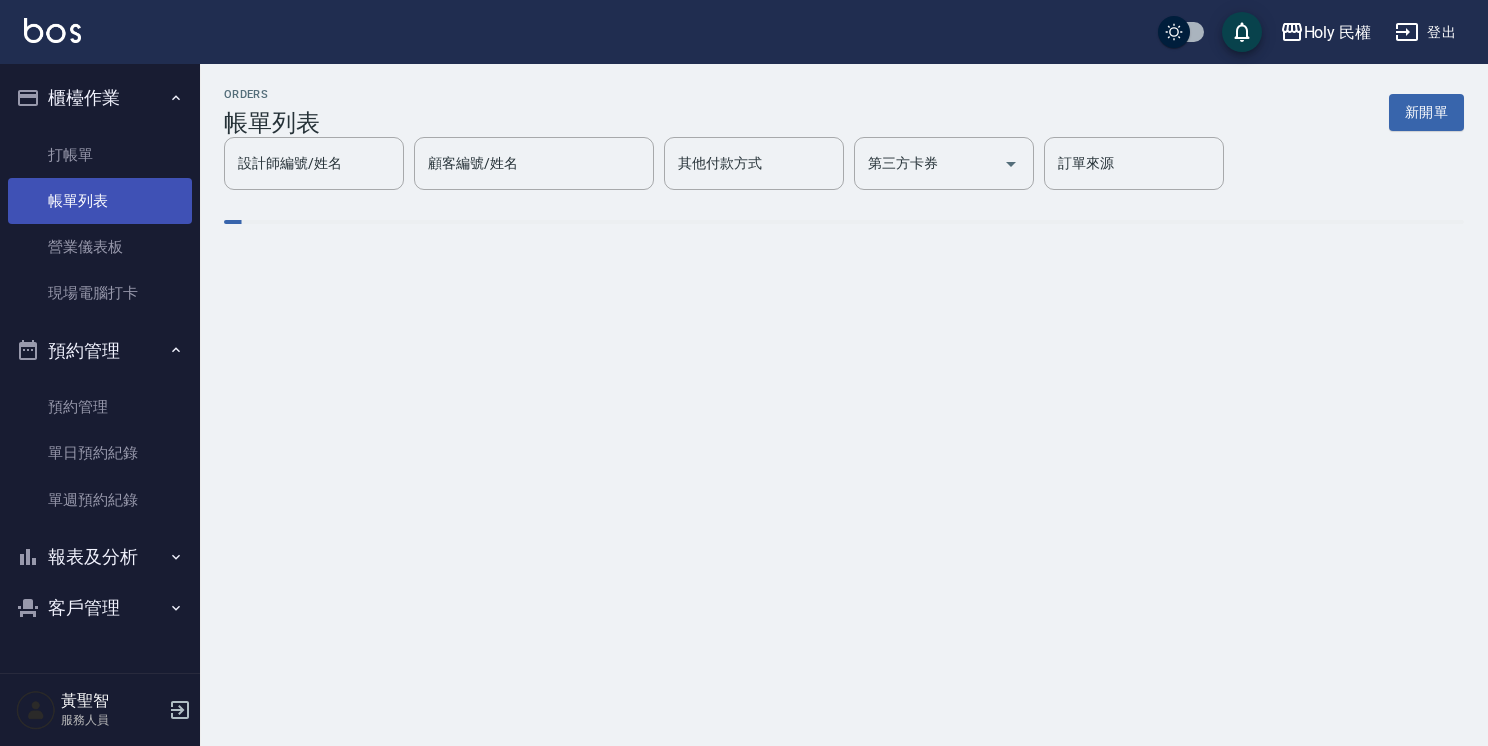 click on "帳單列表" at bounding box center (100, 201) 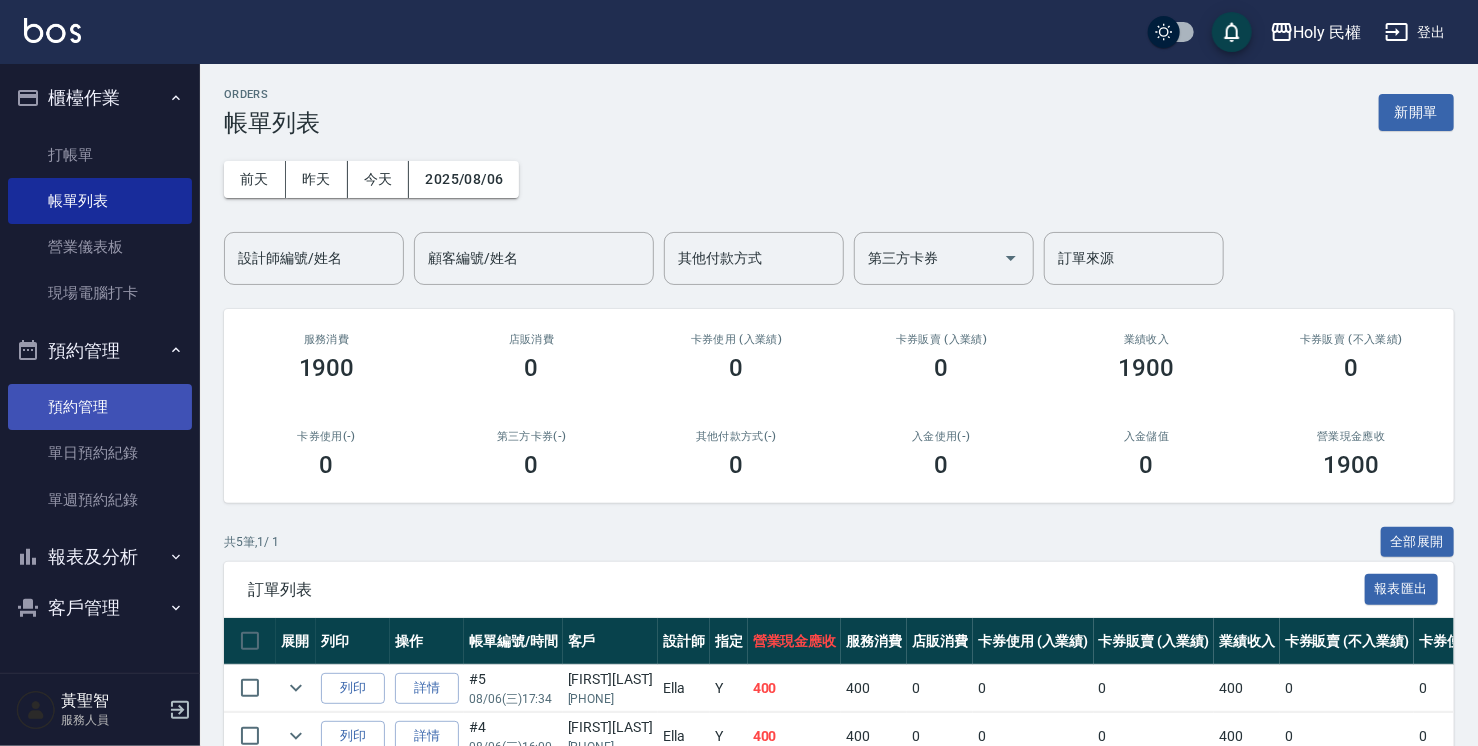click on "預約管理" at bounding box center [100, 407] 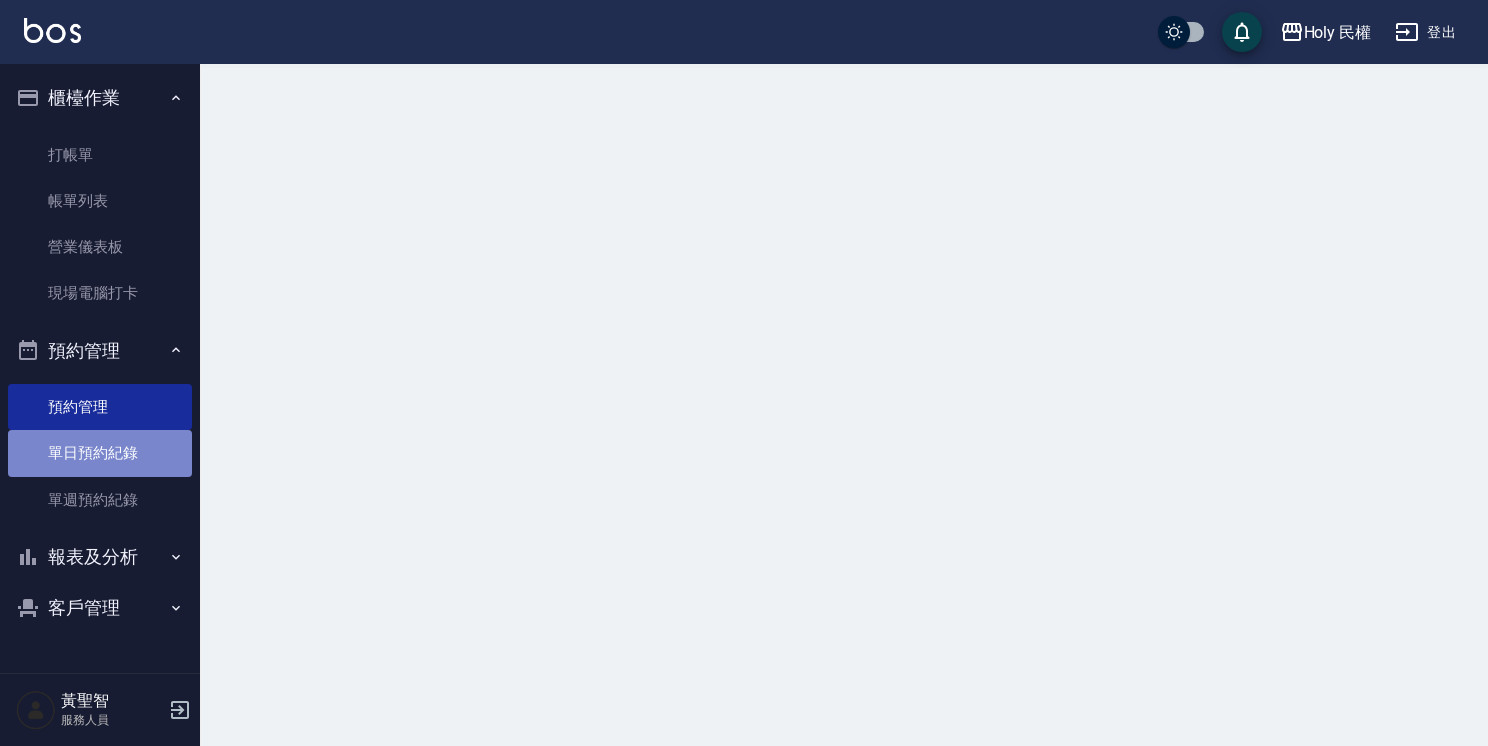 click on "單日預約紀錄" at bounding box center [100, 453] 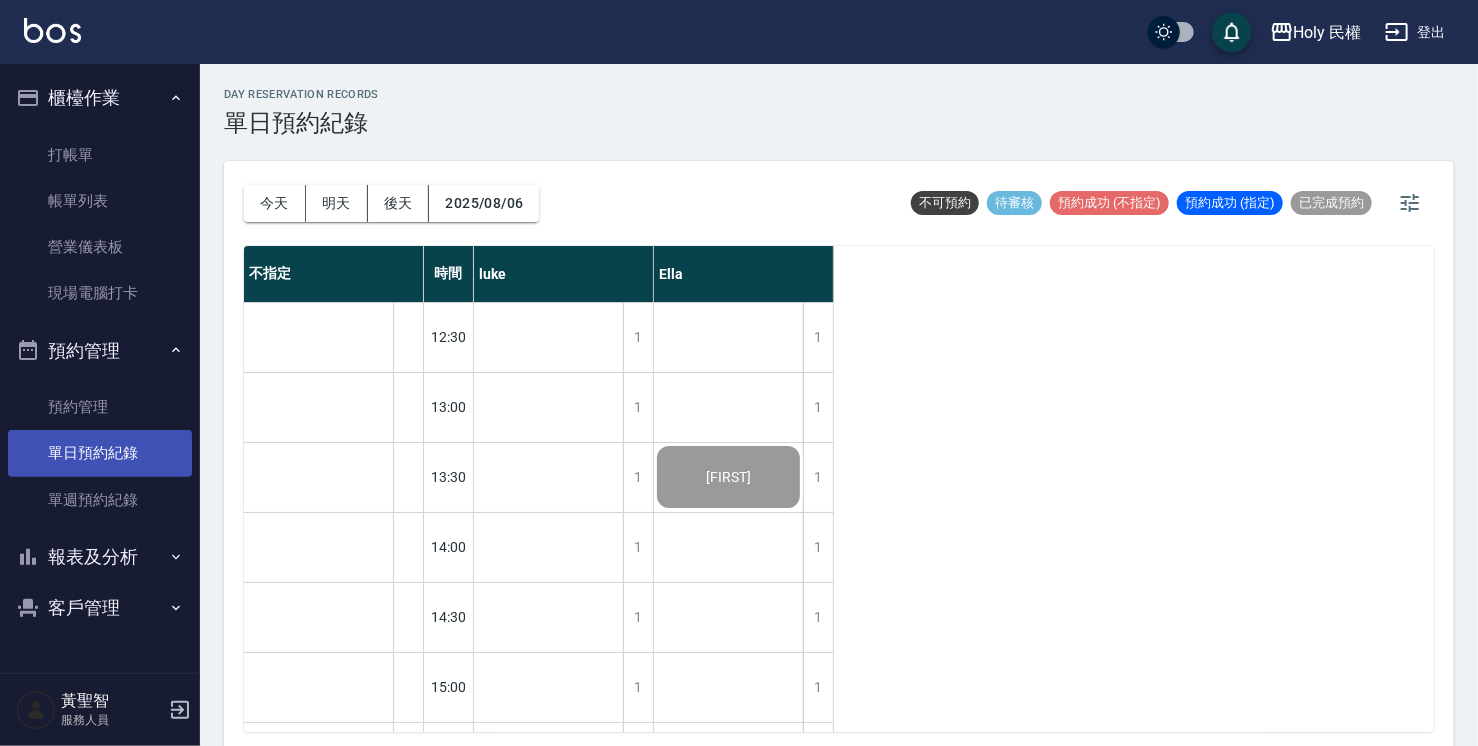 click on "單日預約紀錄" at bounding box center [100, 453] 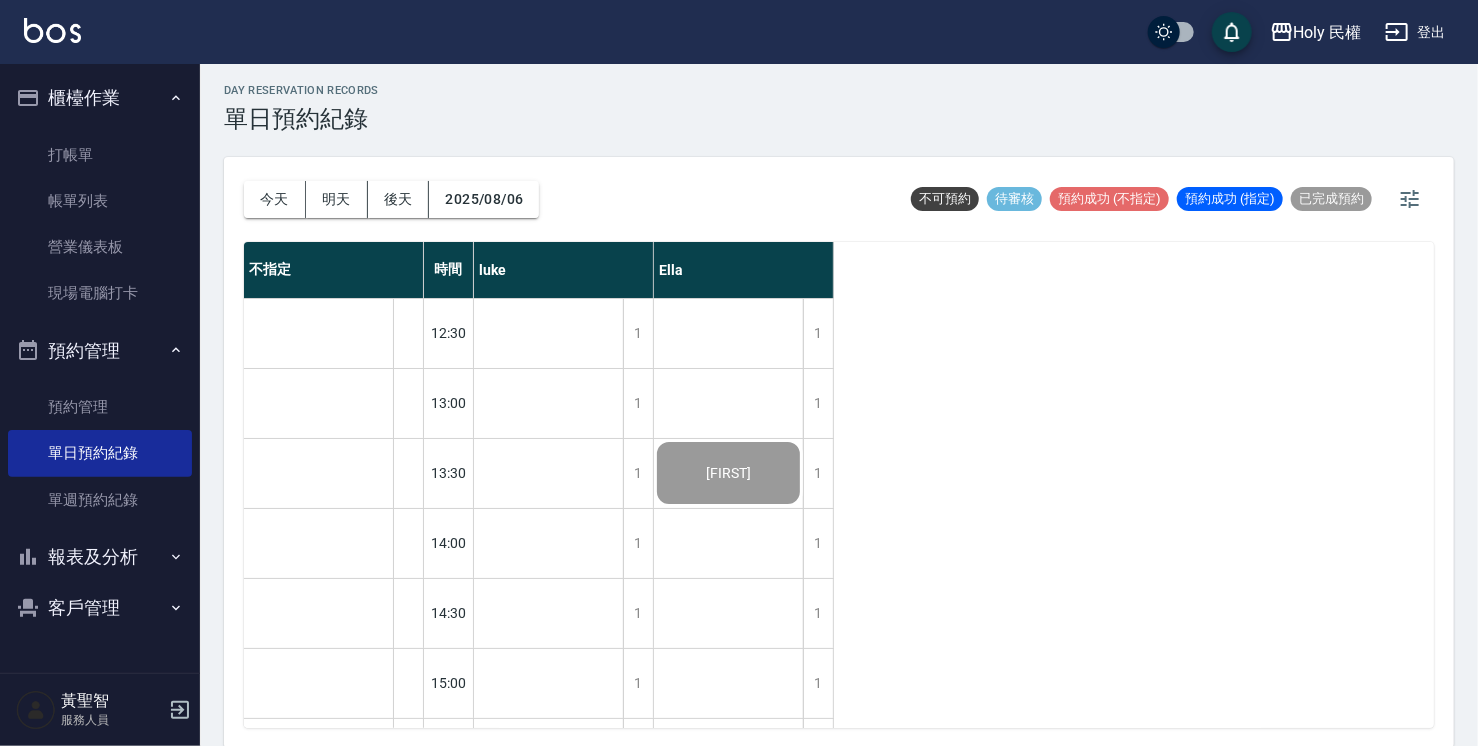scroll, scrollTop: 5, scrollLeft: 0, axis: vertical 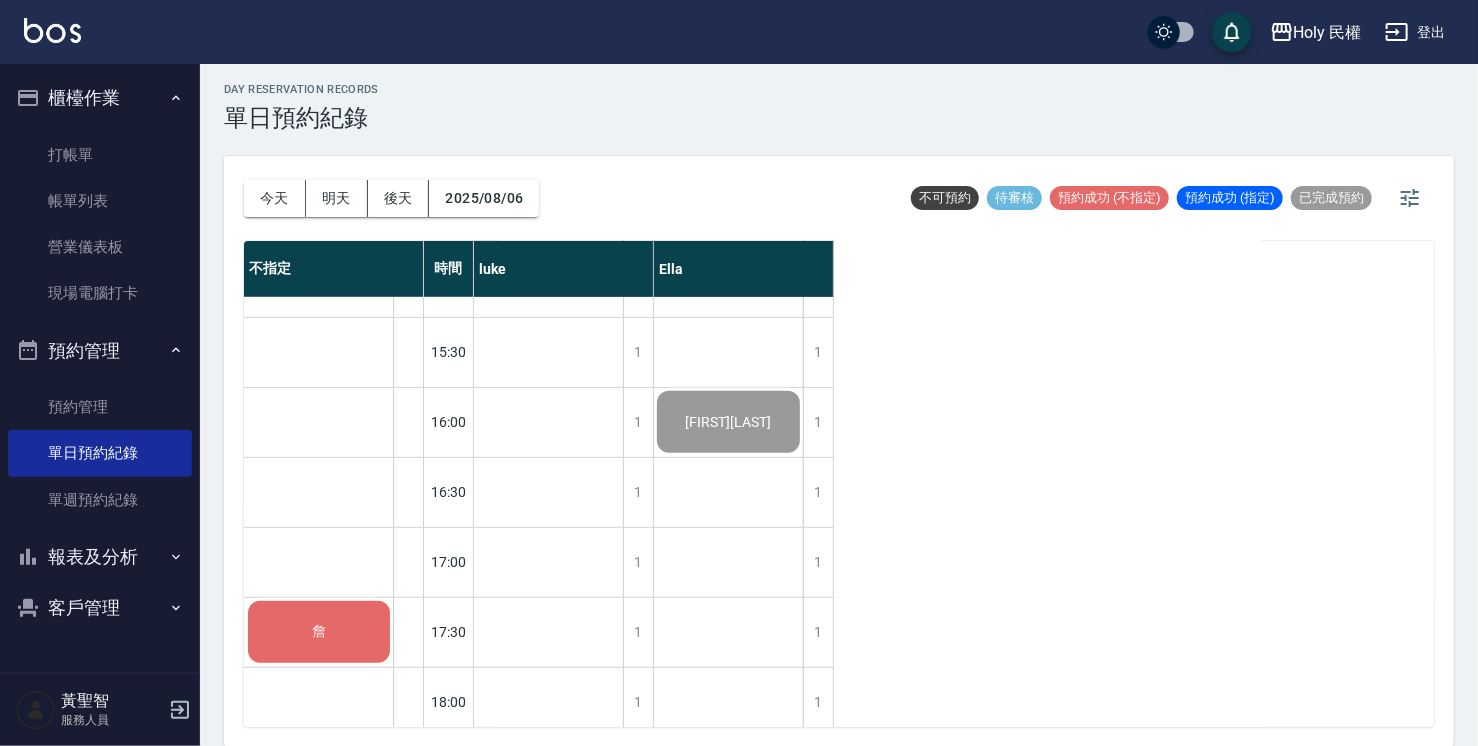 click on "詹" at bounding box center [319, 632] 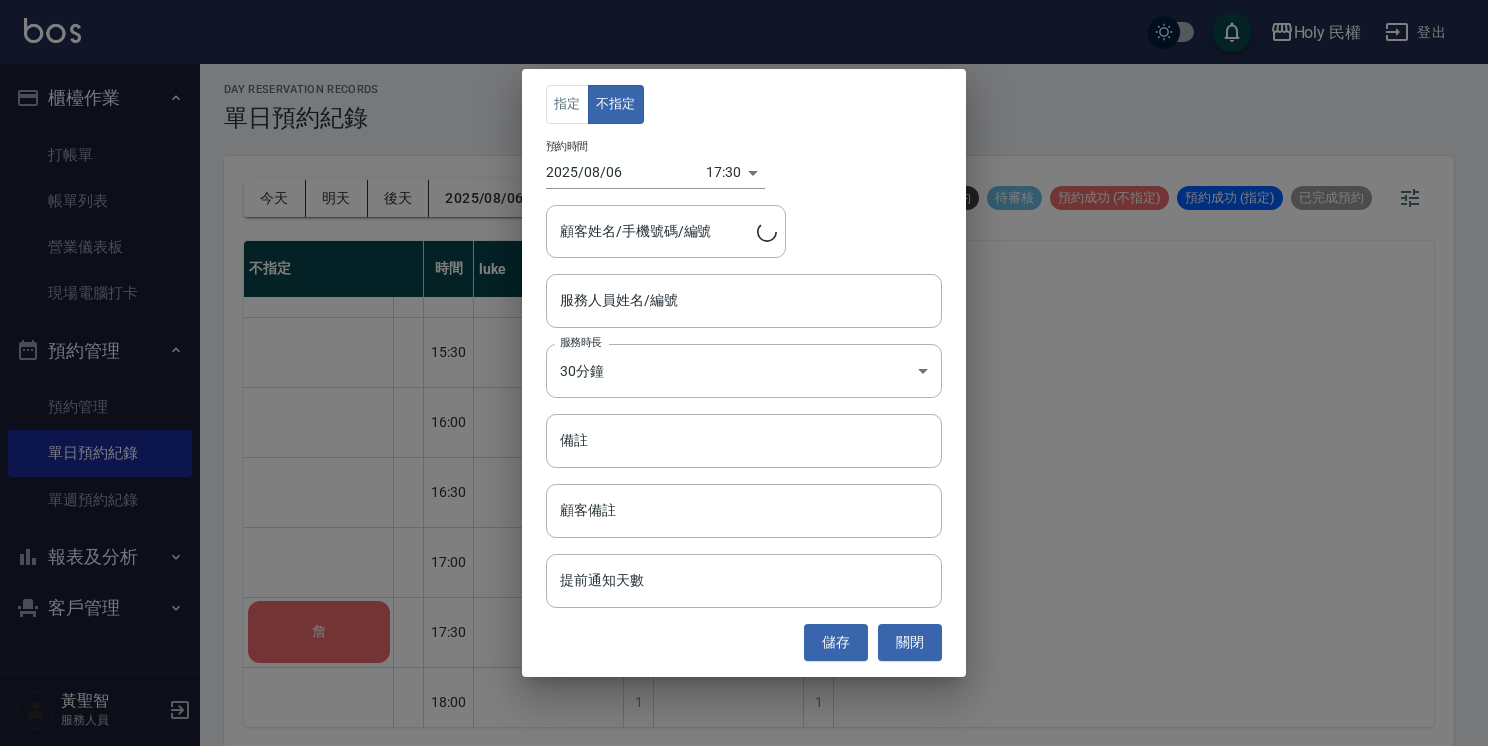 type on "詹/0975376648" 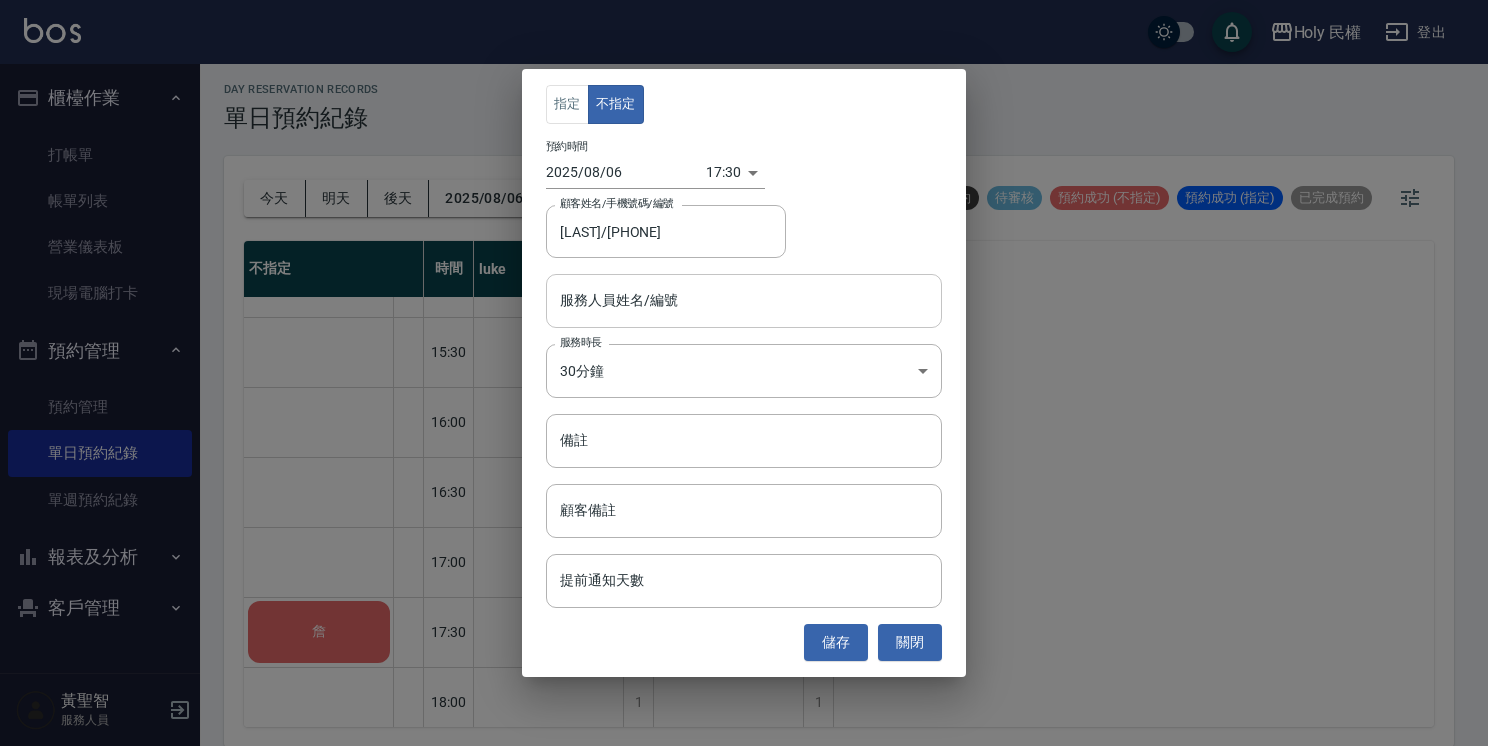 click on "服務人員姓名/編號" at bounding box center [744, 300] 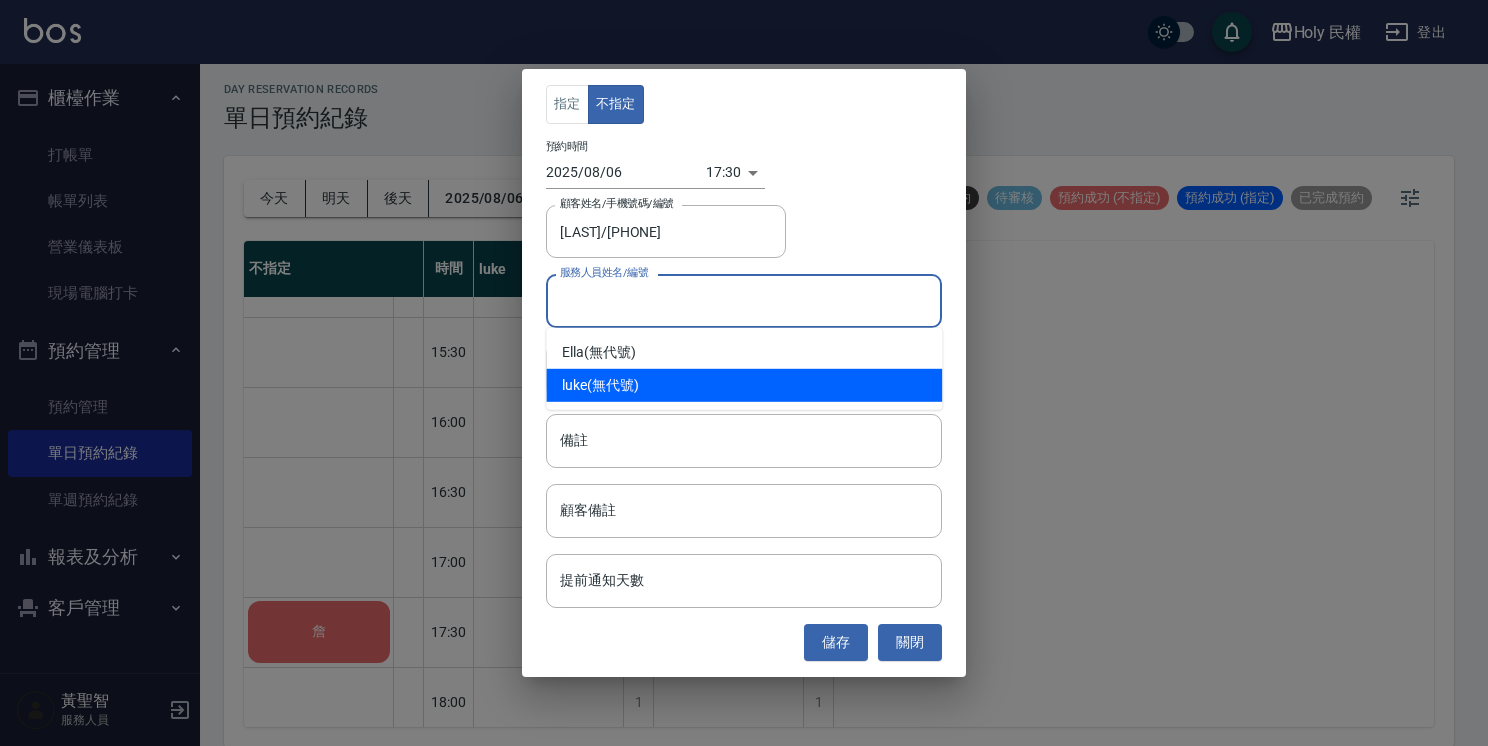 click on "luke (無代號)" at bounding box center [744, 385] 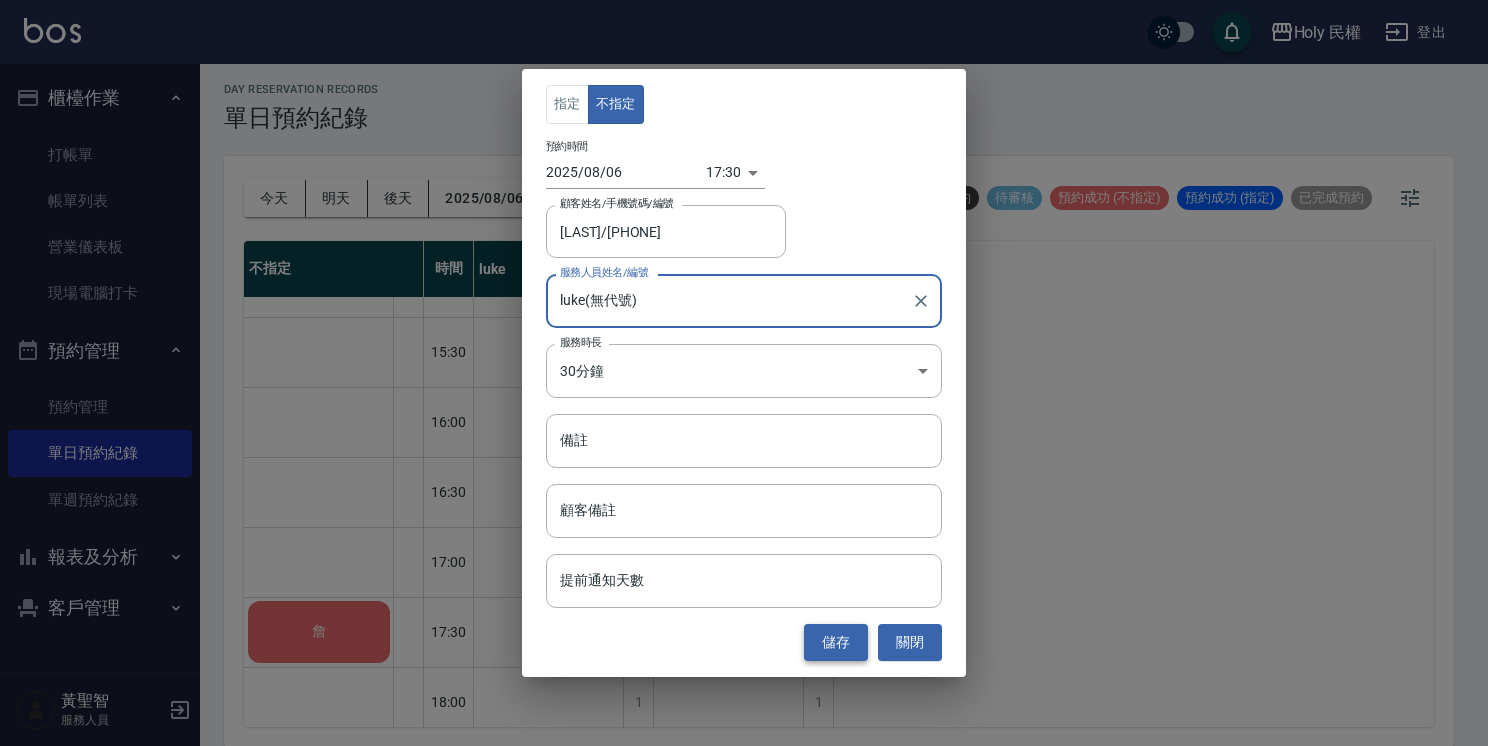 click on "儲存" at bounding box center [836, 642] 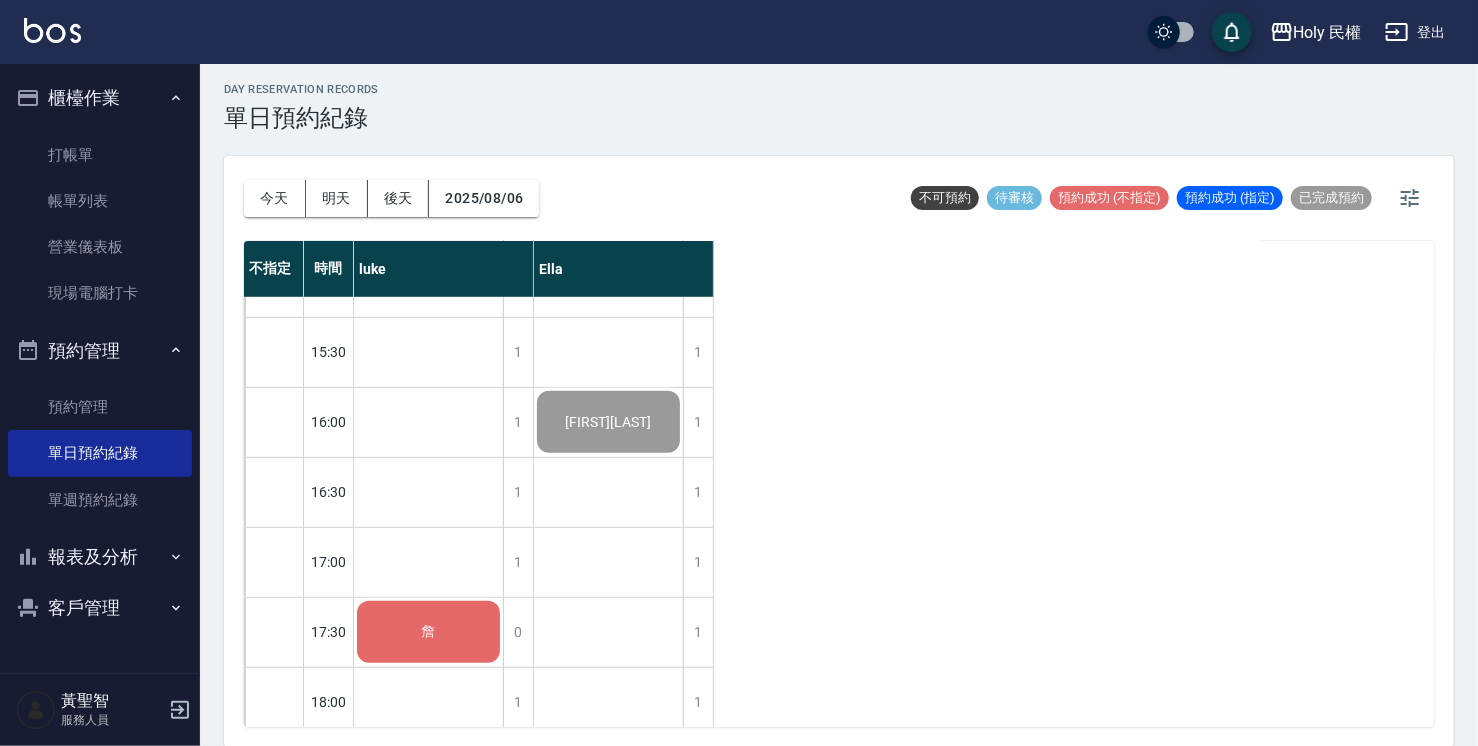 click on "詹" at bounding box center (428, 632) 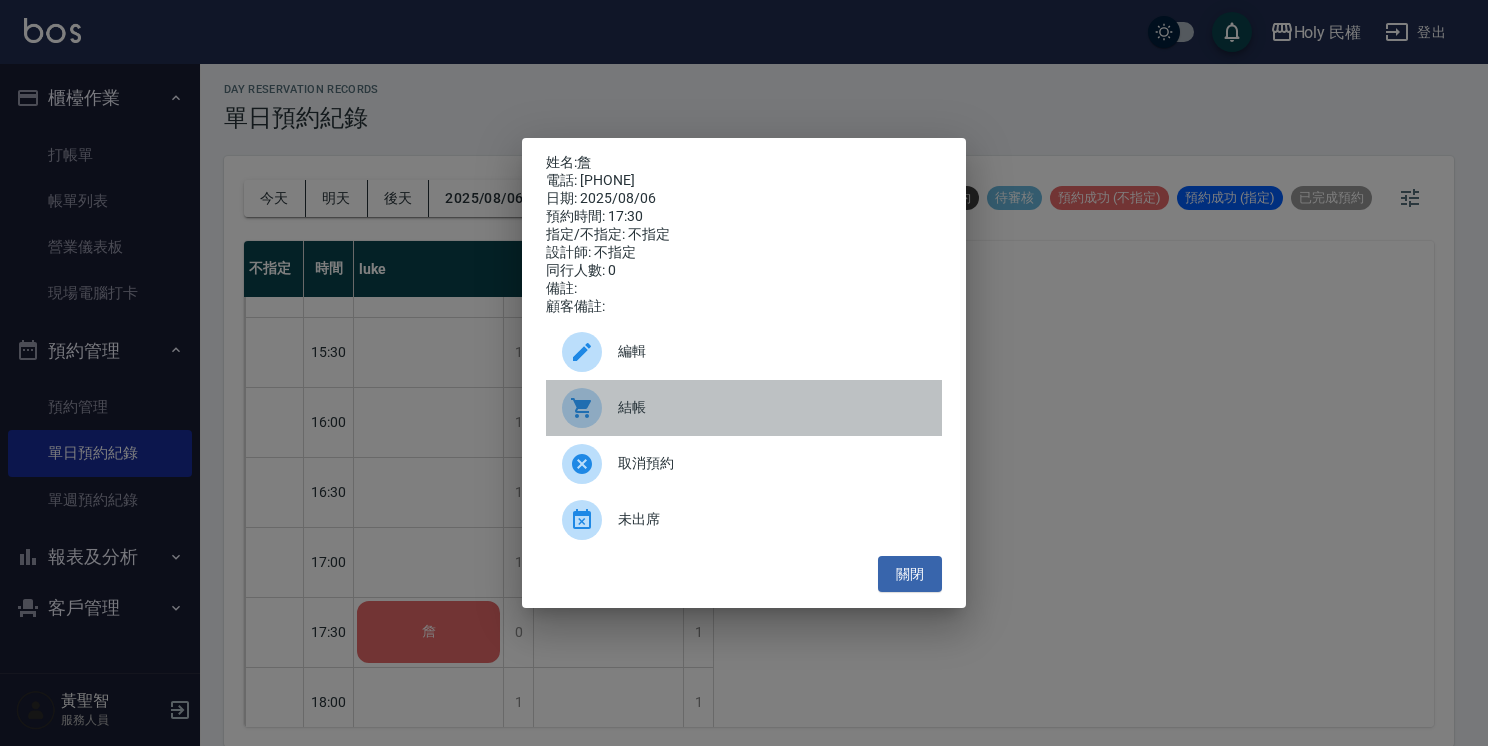 click on "結帳" at bounding box center [772, 407] 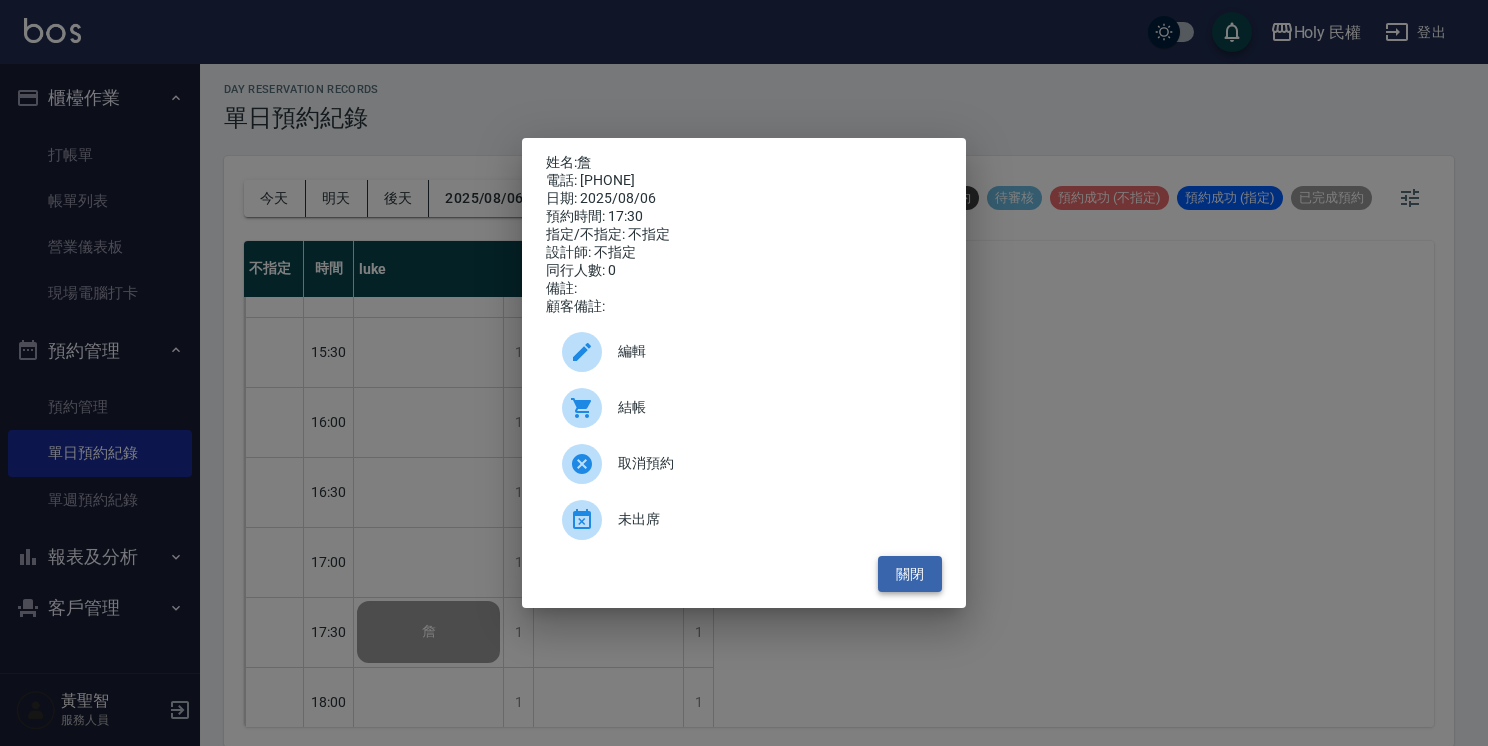 click on "關閉" at bounding box center (910, 574) 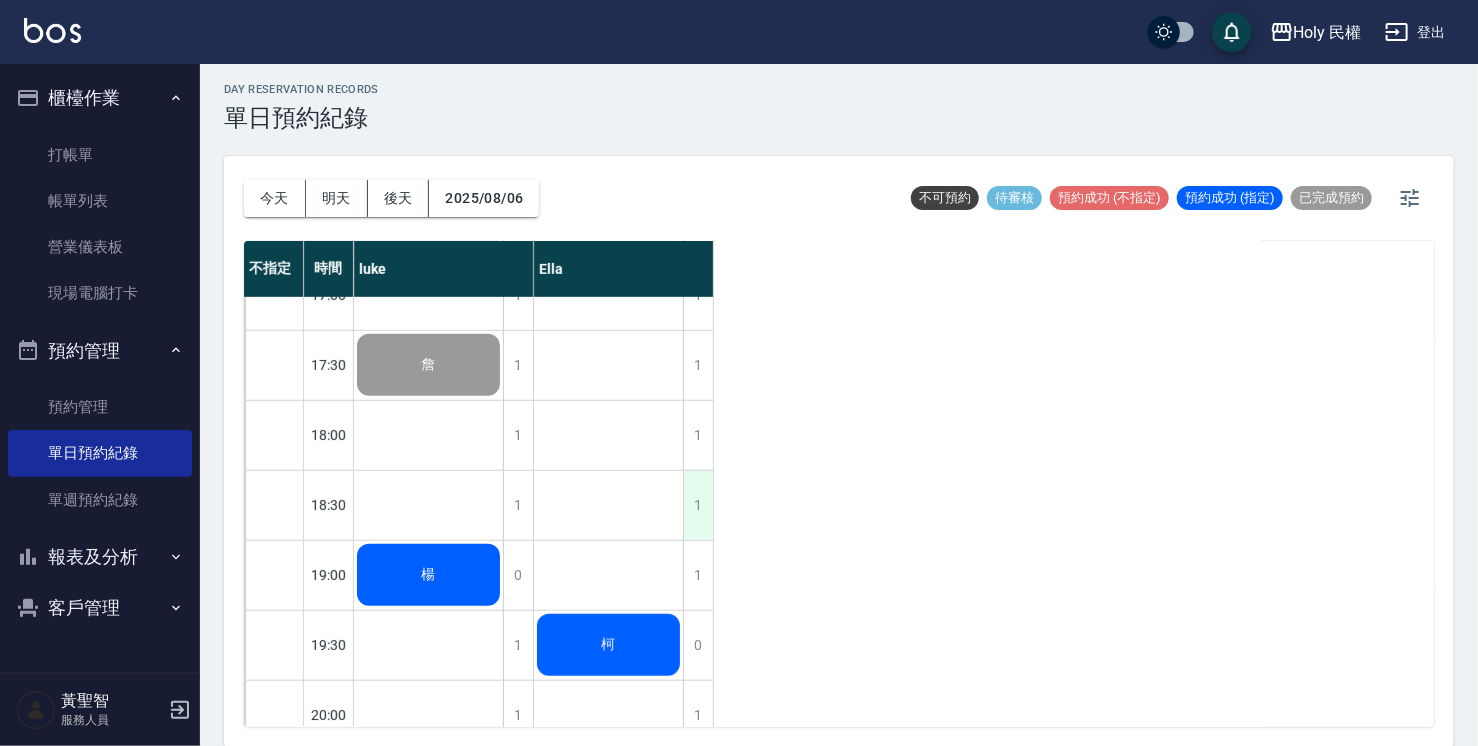 scroll, scrollTop: 705, scrollLeft: 0, axis: vertical 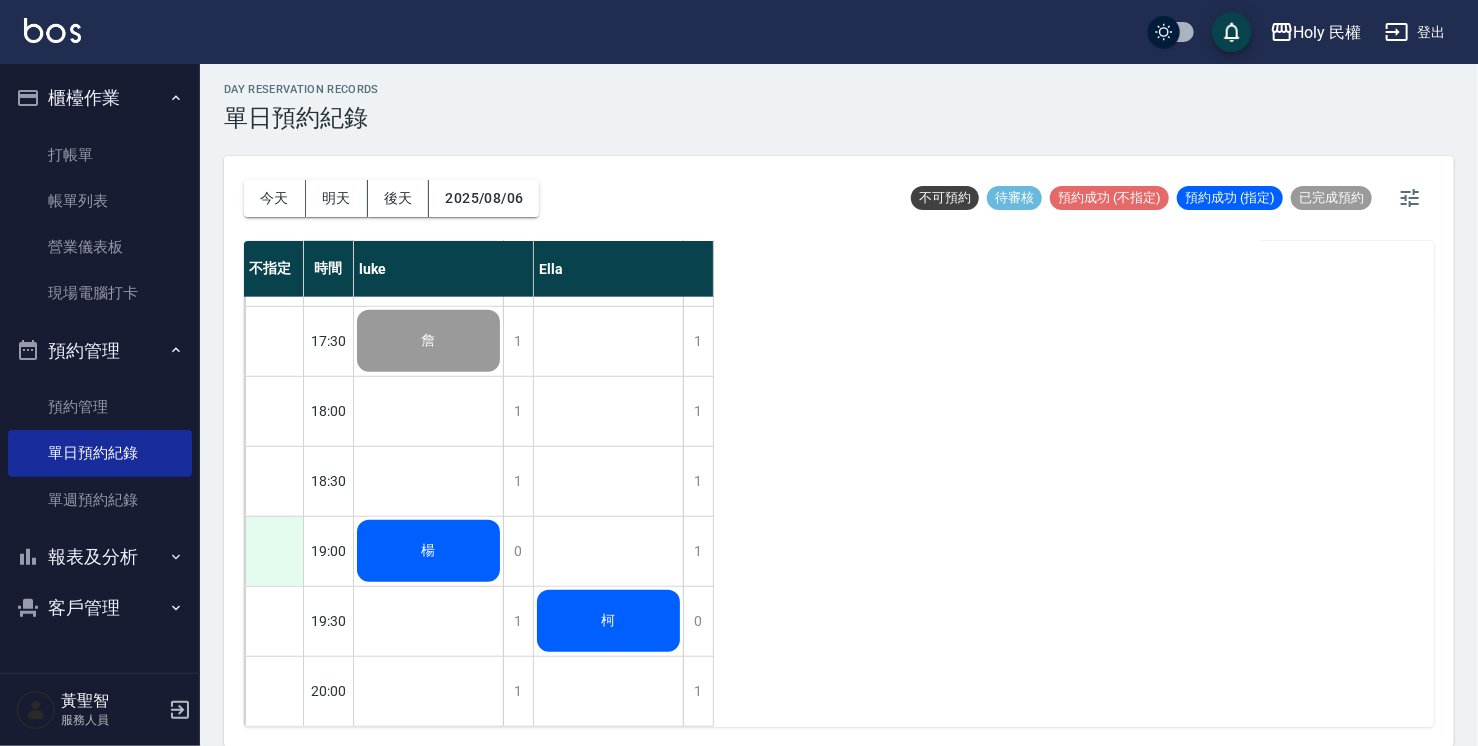 click at bounding box center (274, 551) 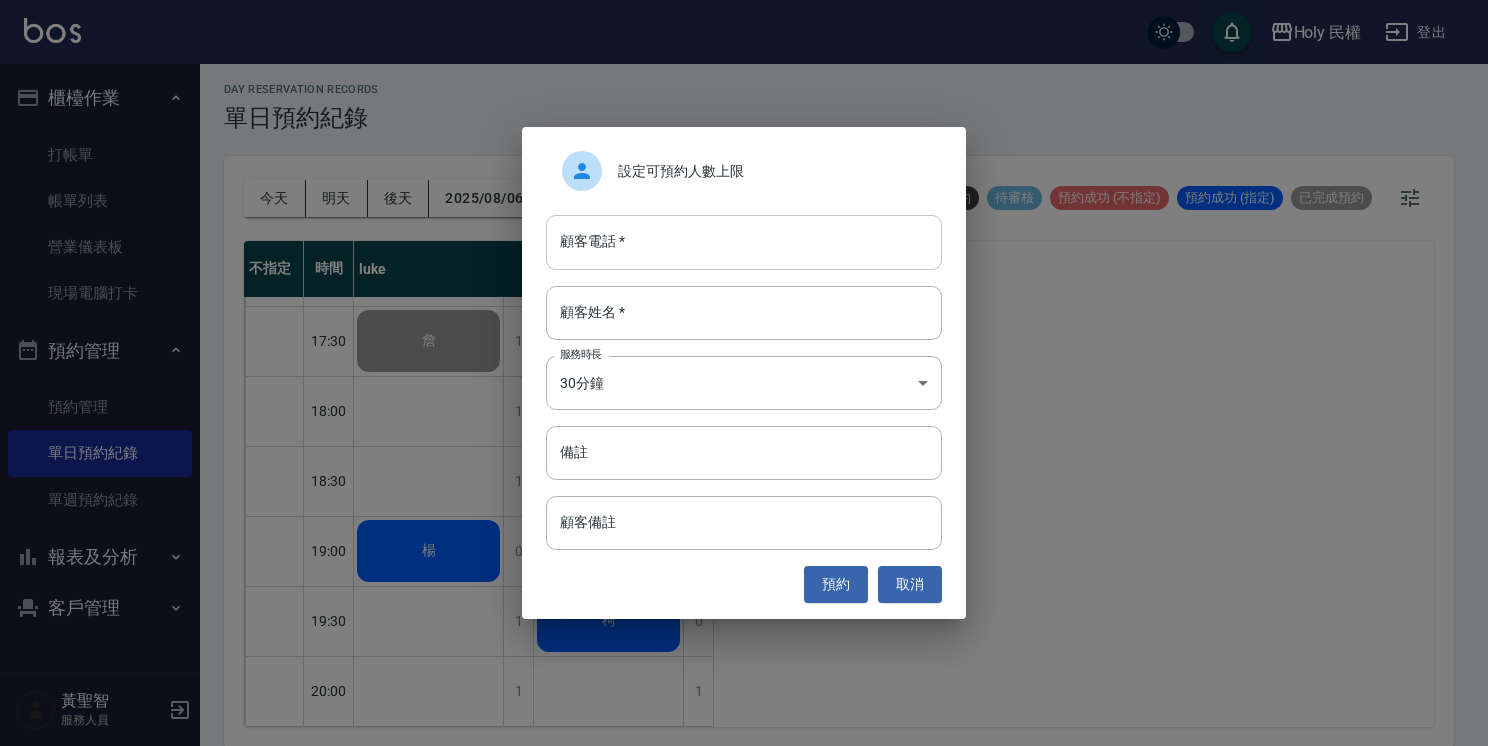 click on "顧客電話   *" at bounding box center (744, 242) 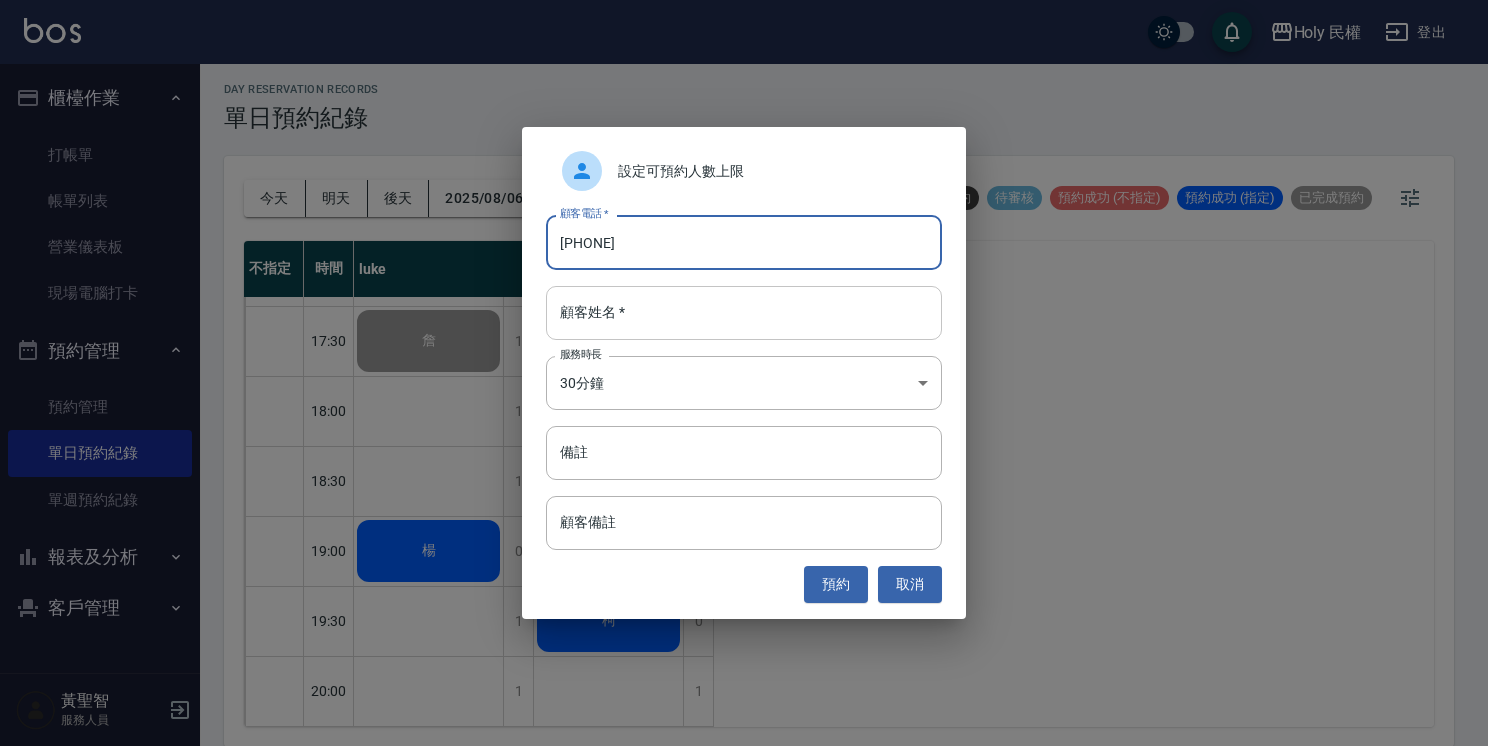 type on "090655570" 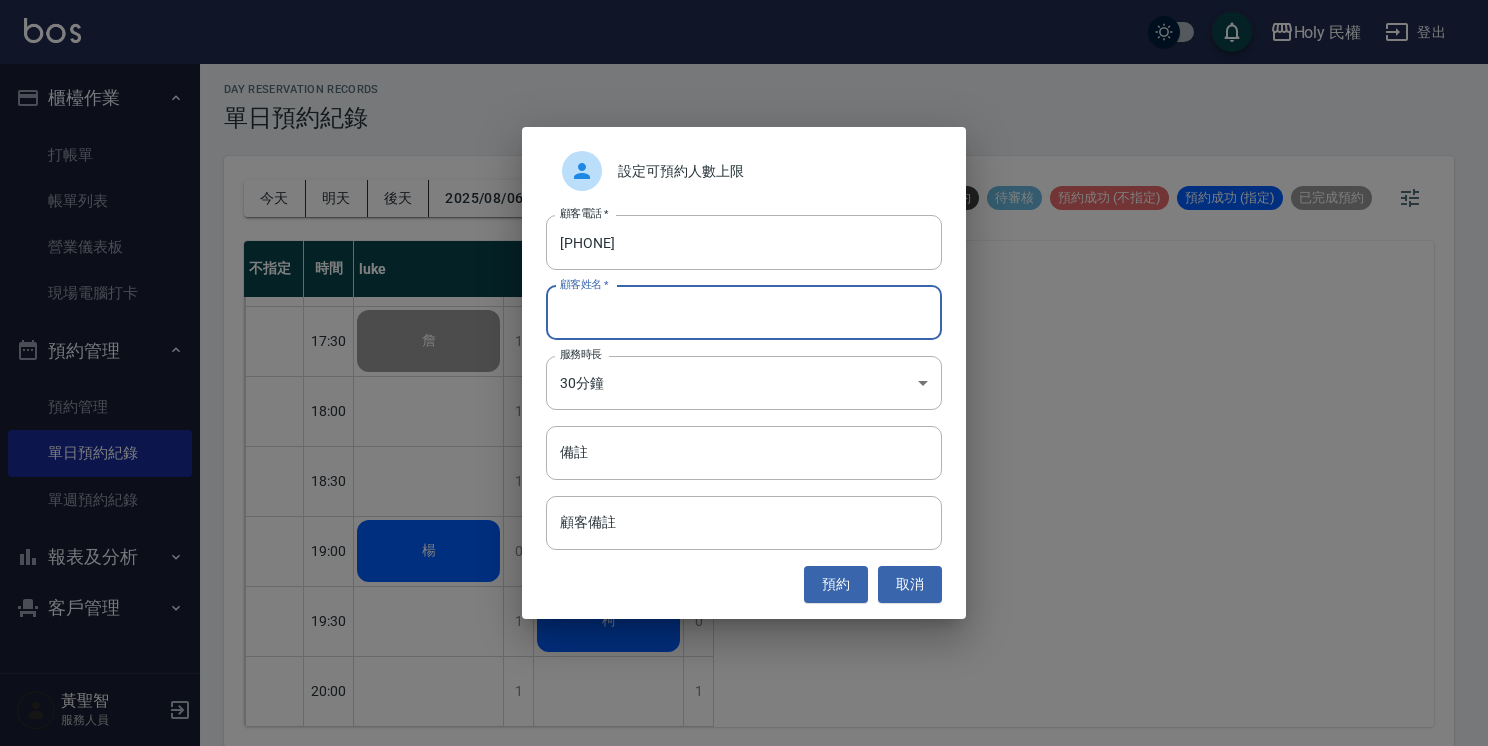 click on "顧客姓名   *" at bounding box center (744, 313) 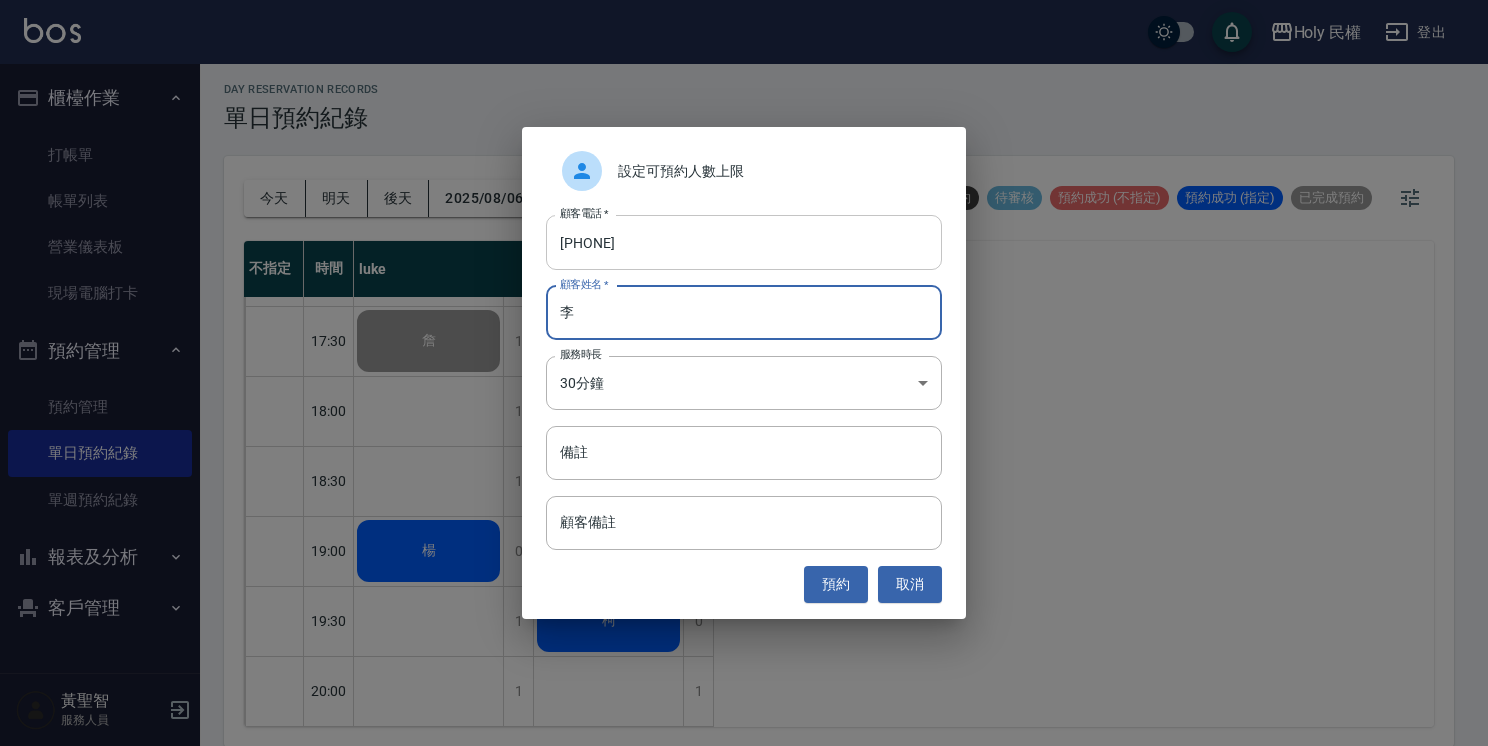 type on "李" 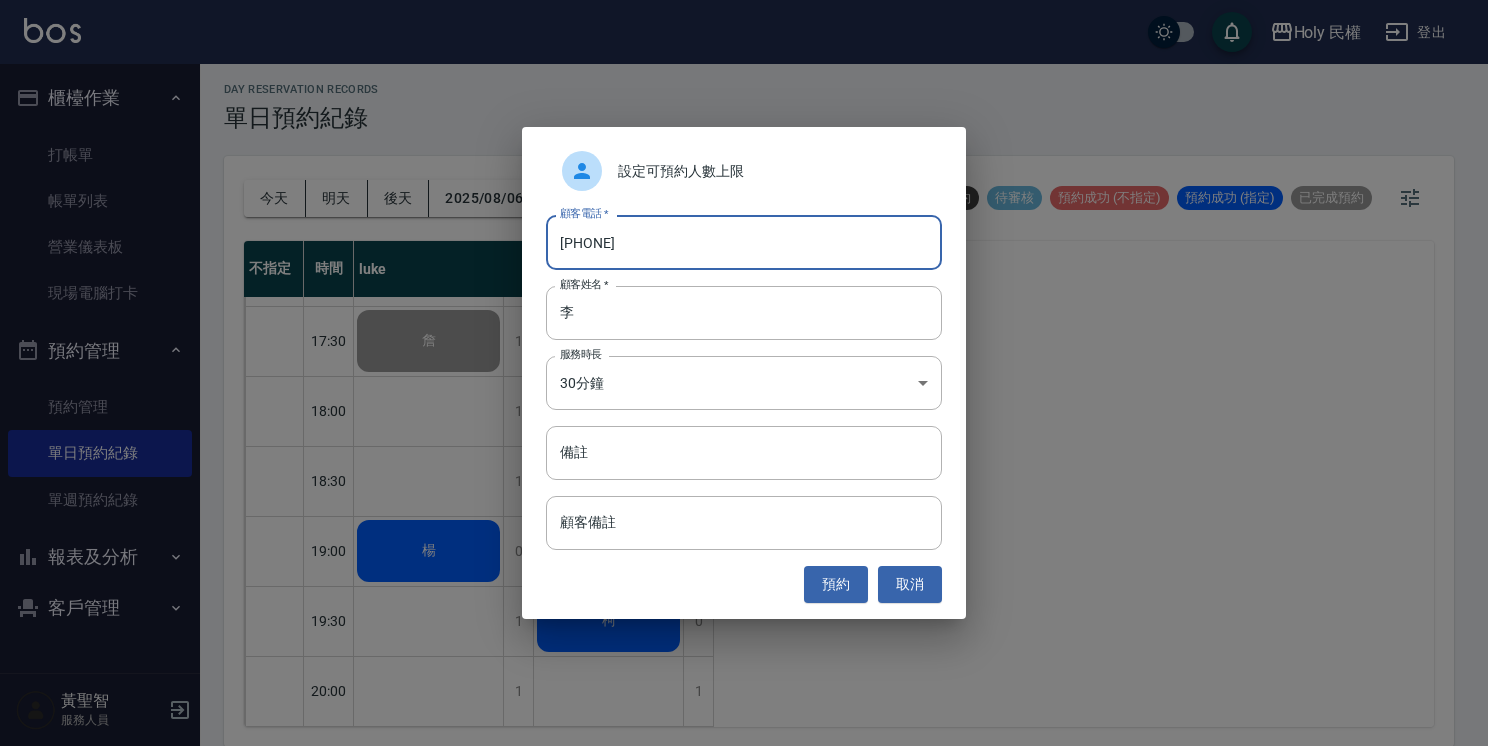 click on "090655570" at bounding box center [744, 242] 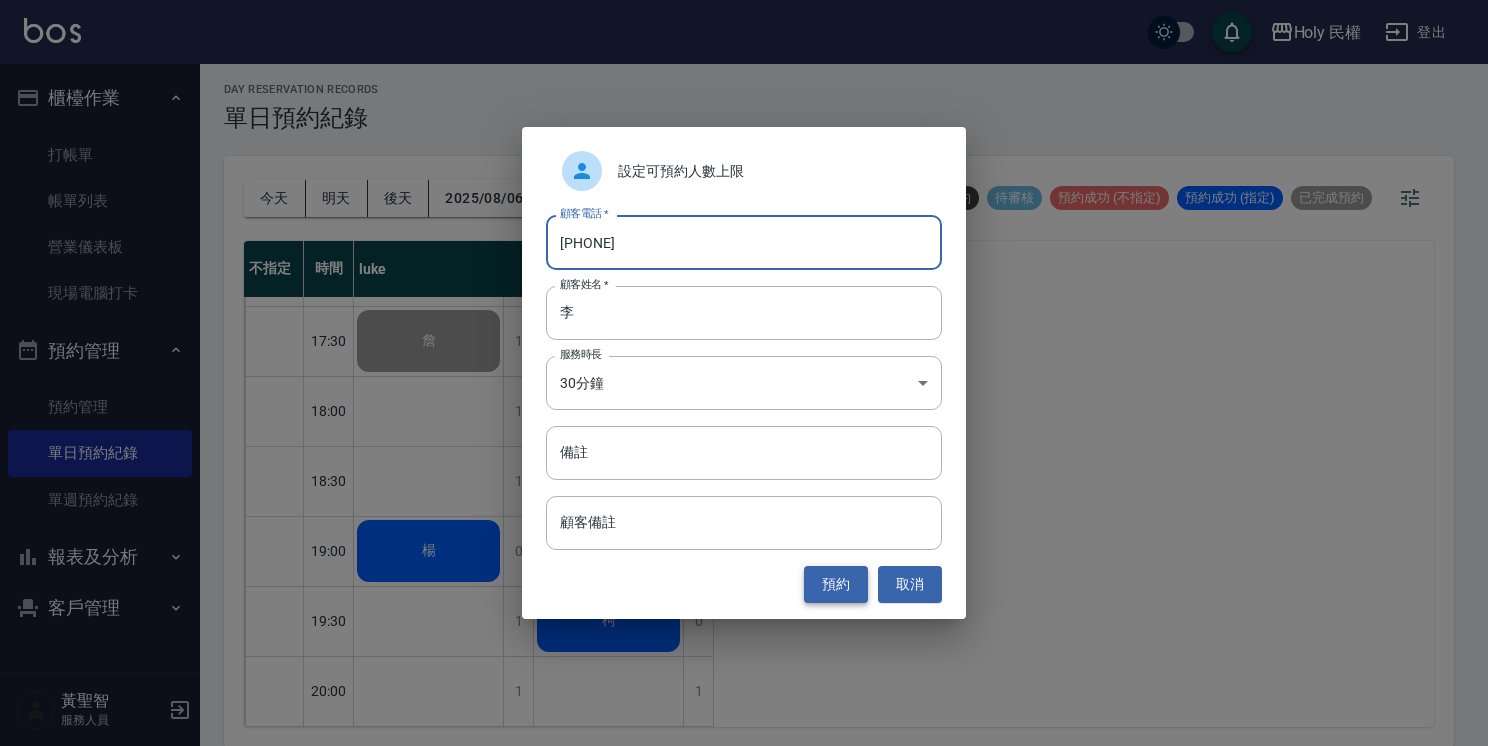 type on "[PHONE]" 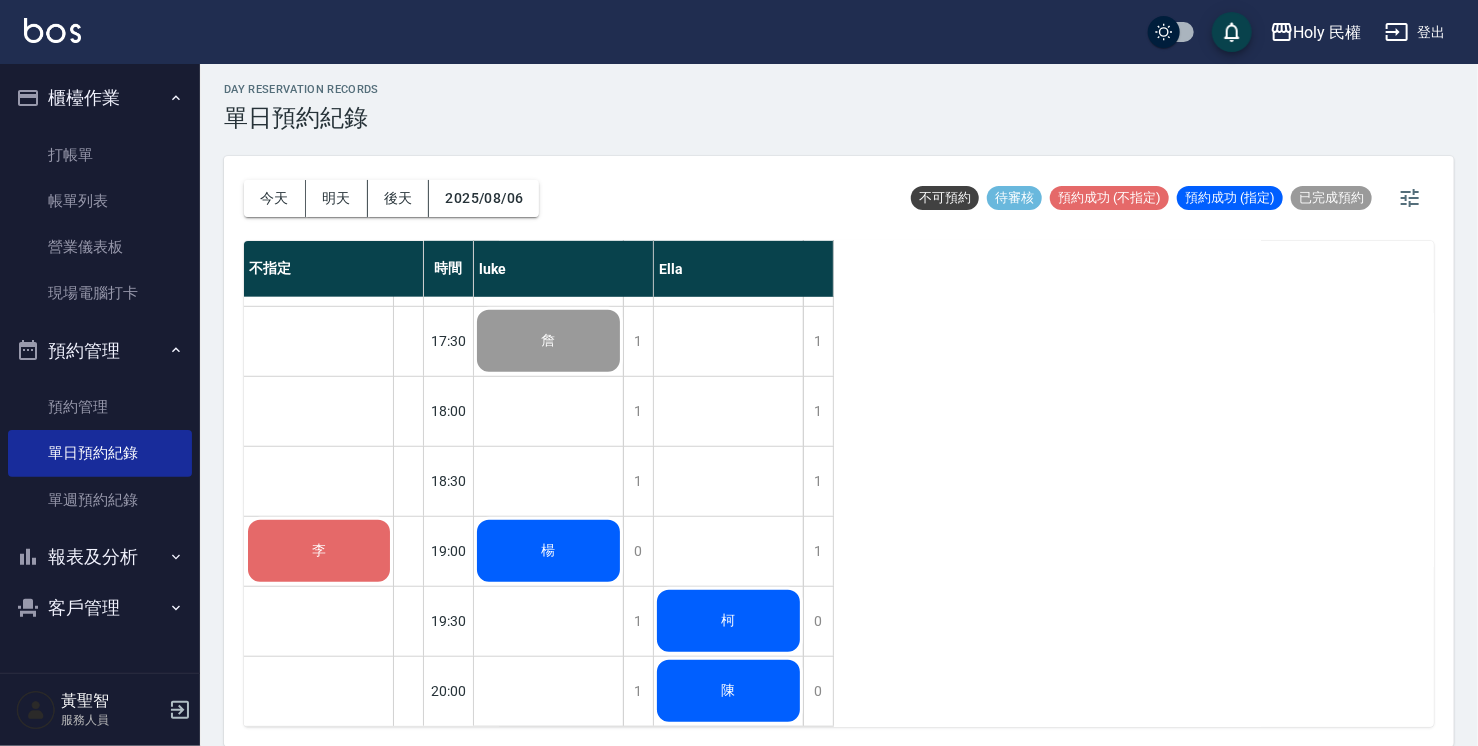 click on "陳" at bounding box center (548, 341) 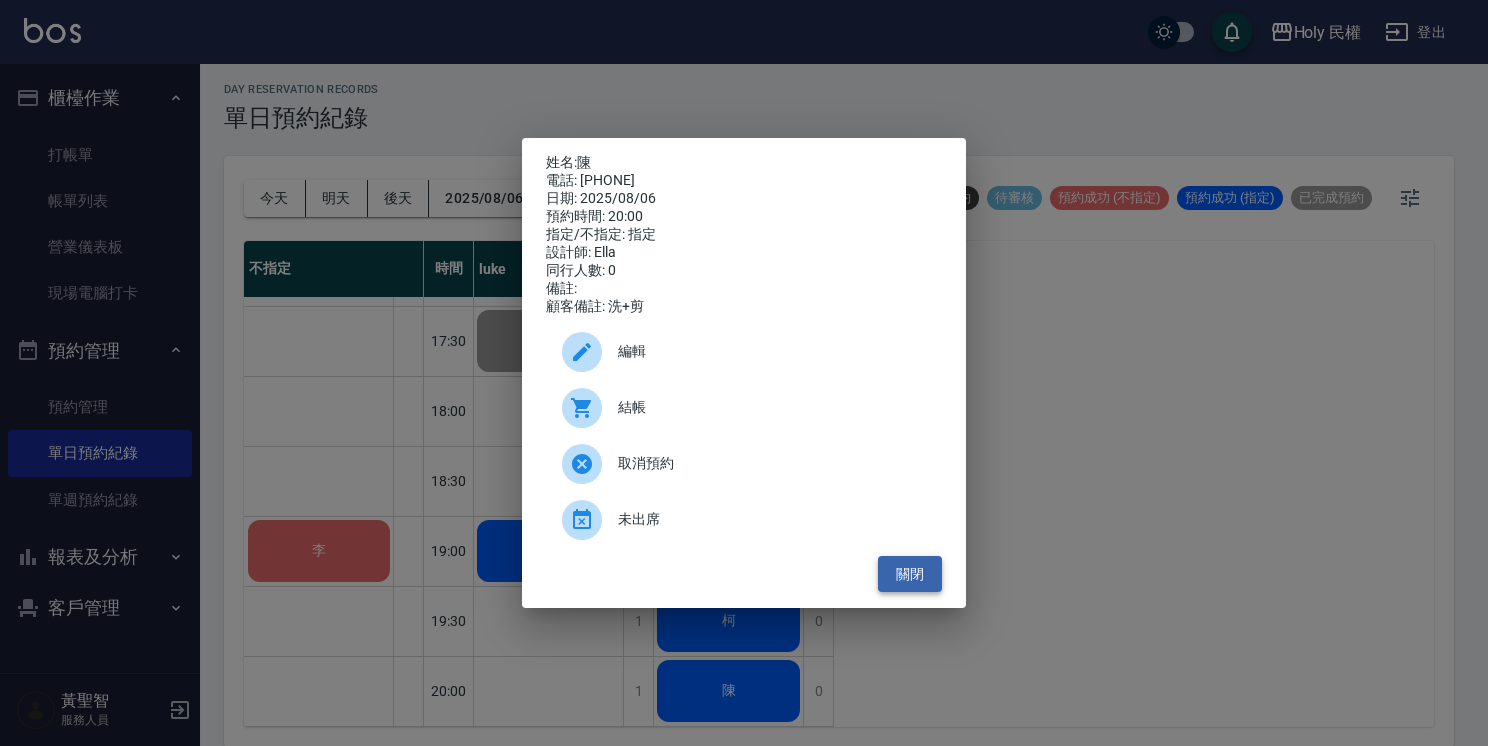 click on "關閉" at bounding box center (910, 574) 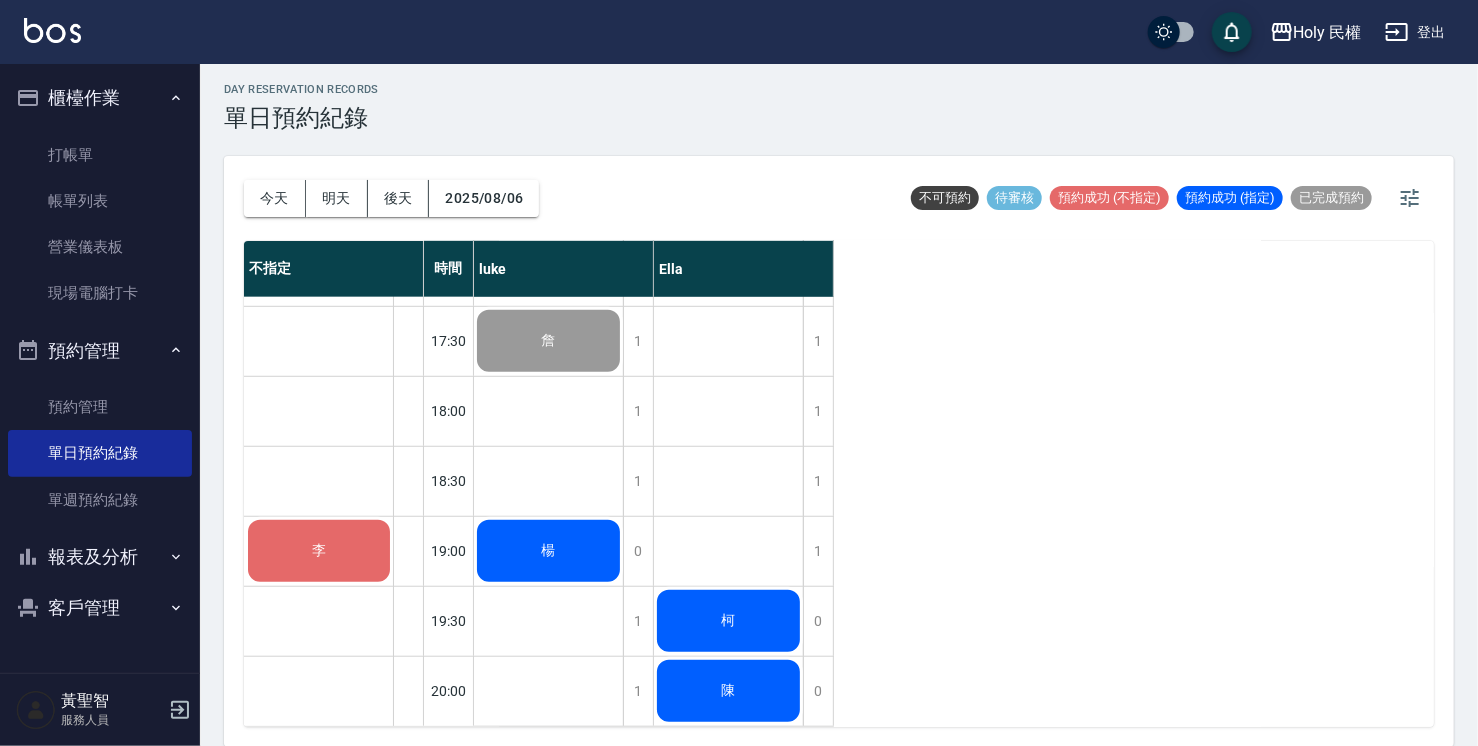 click on "楊" at bounding box center [548, 341] 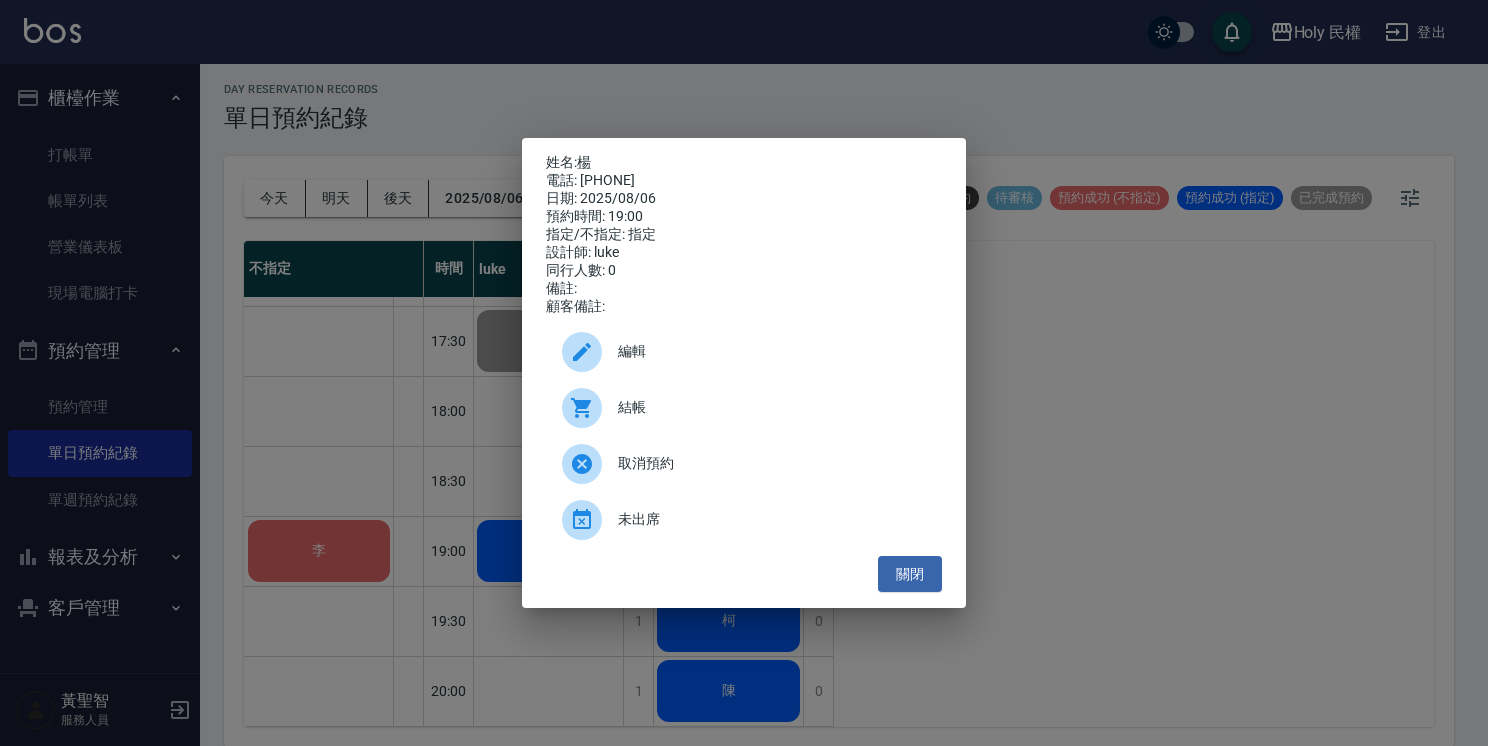 click on "結帳" at bounding box center (772, 407) 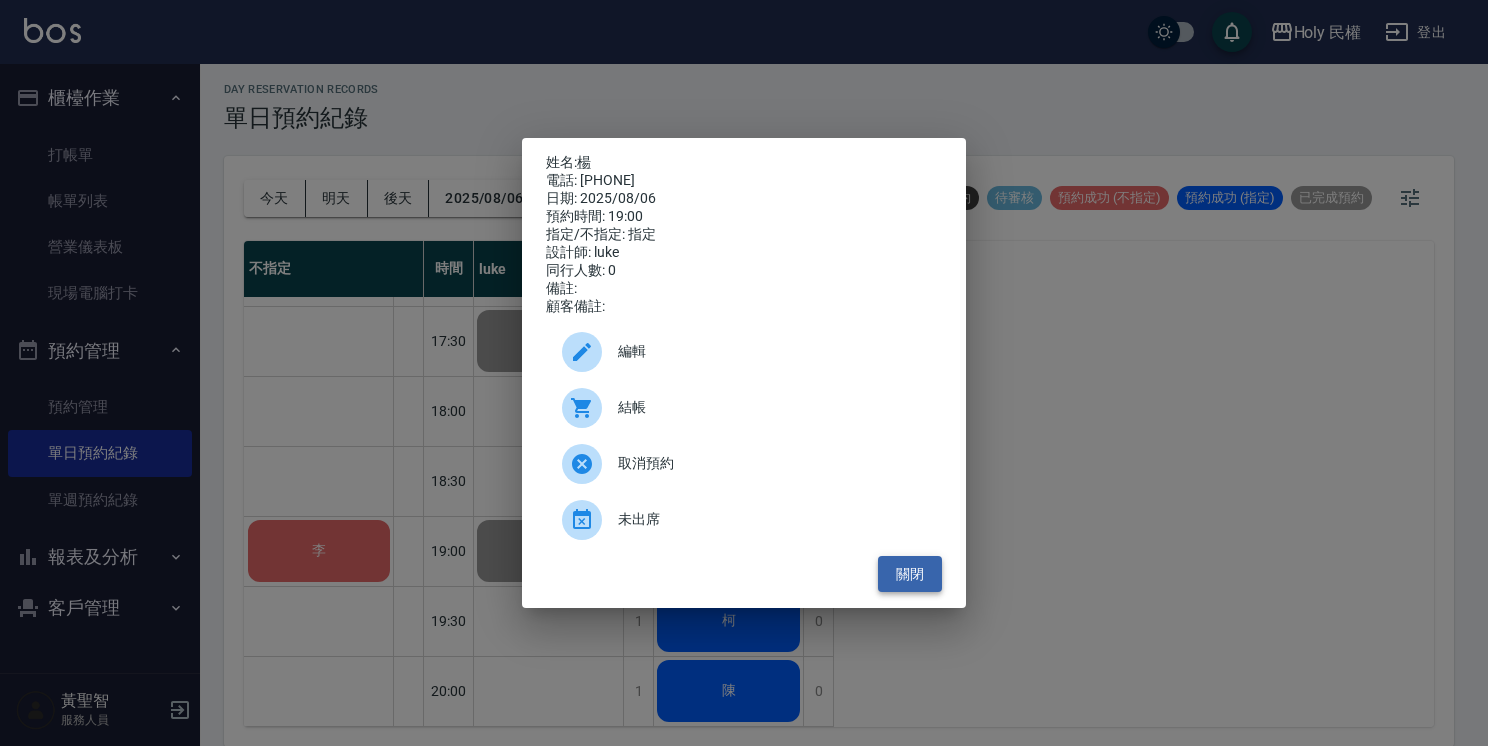 click on "關閉" at bounding box center (910, 574) 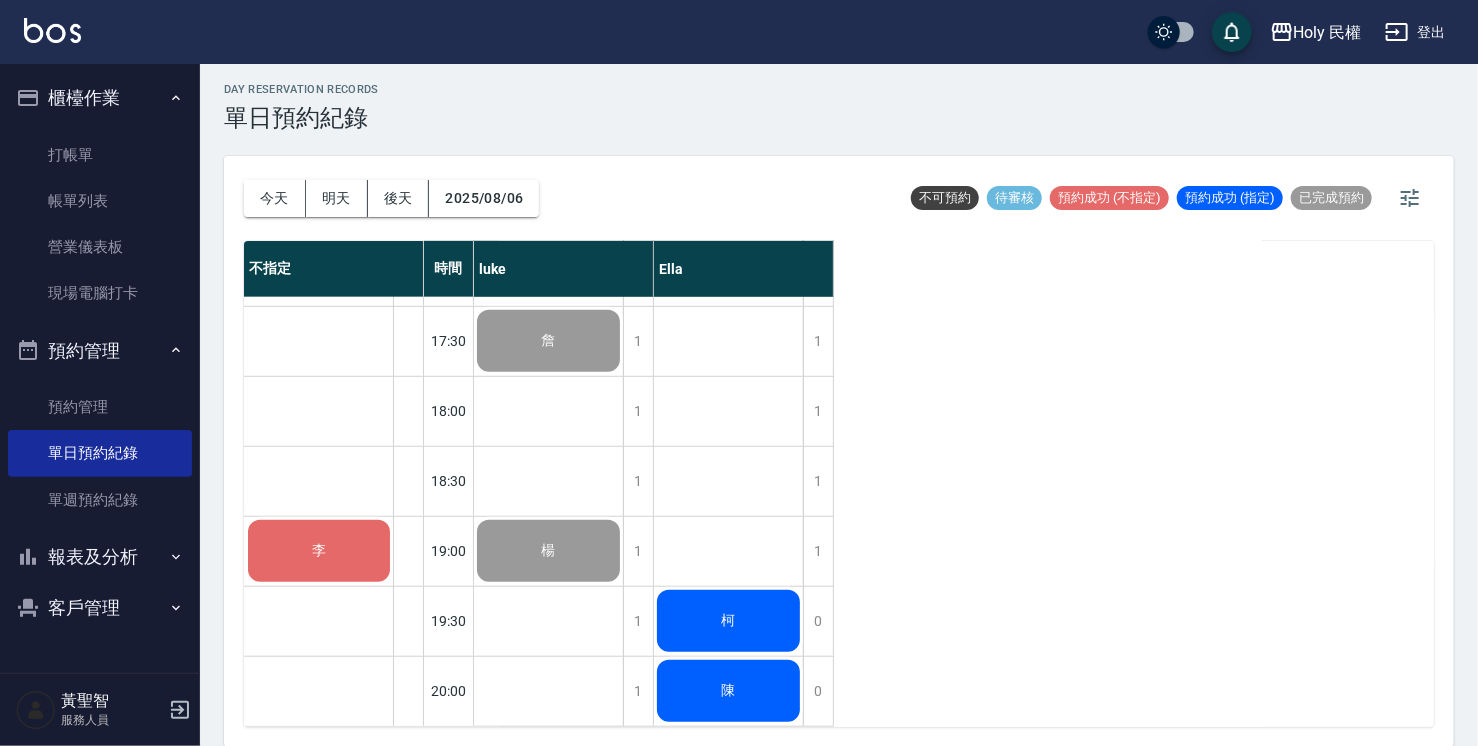 click on "李" at bounding box center [319, 551] 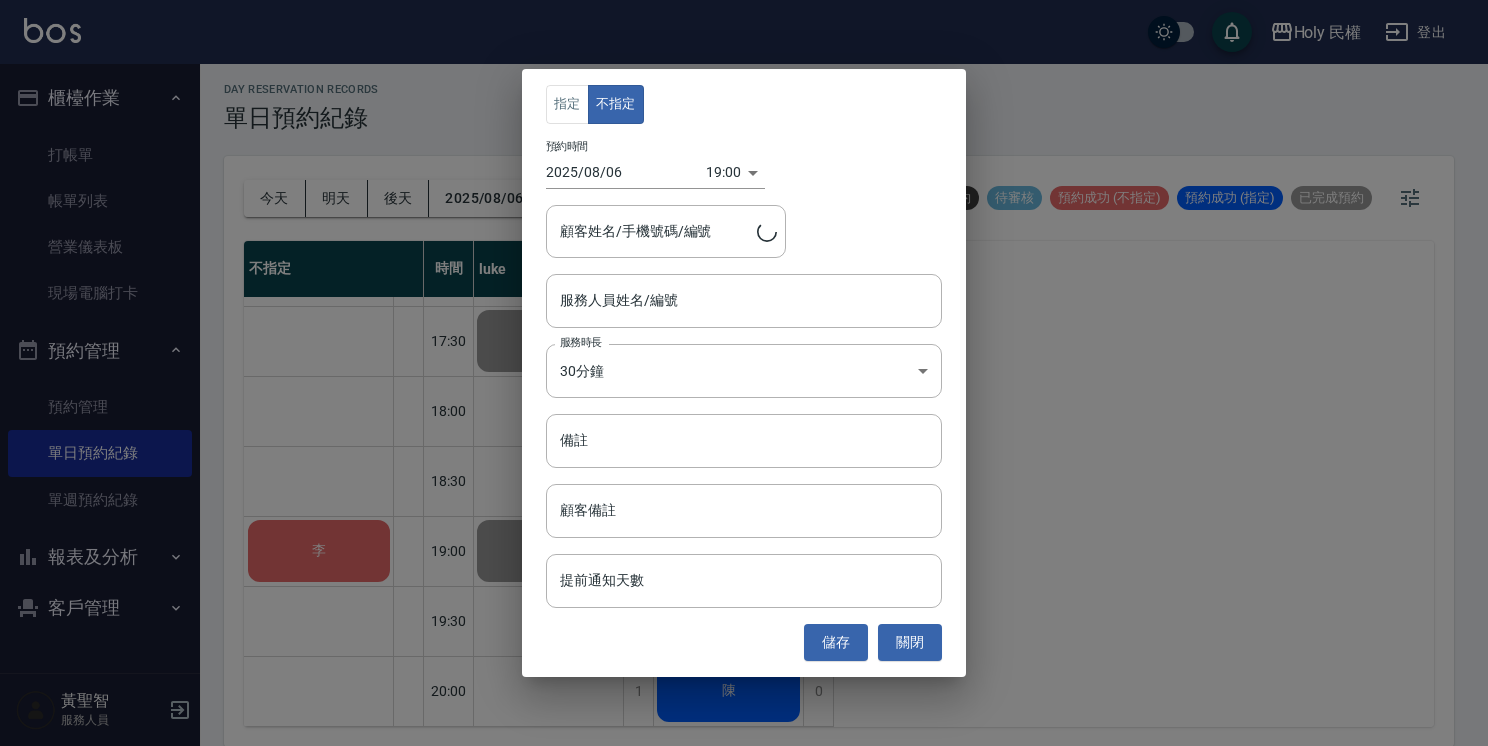 type on "李/0906155570" 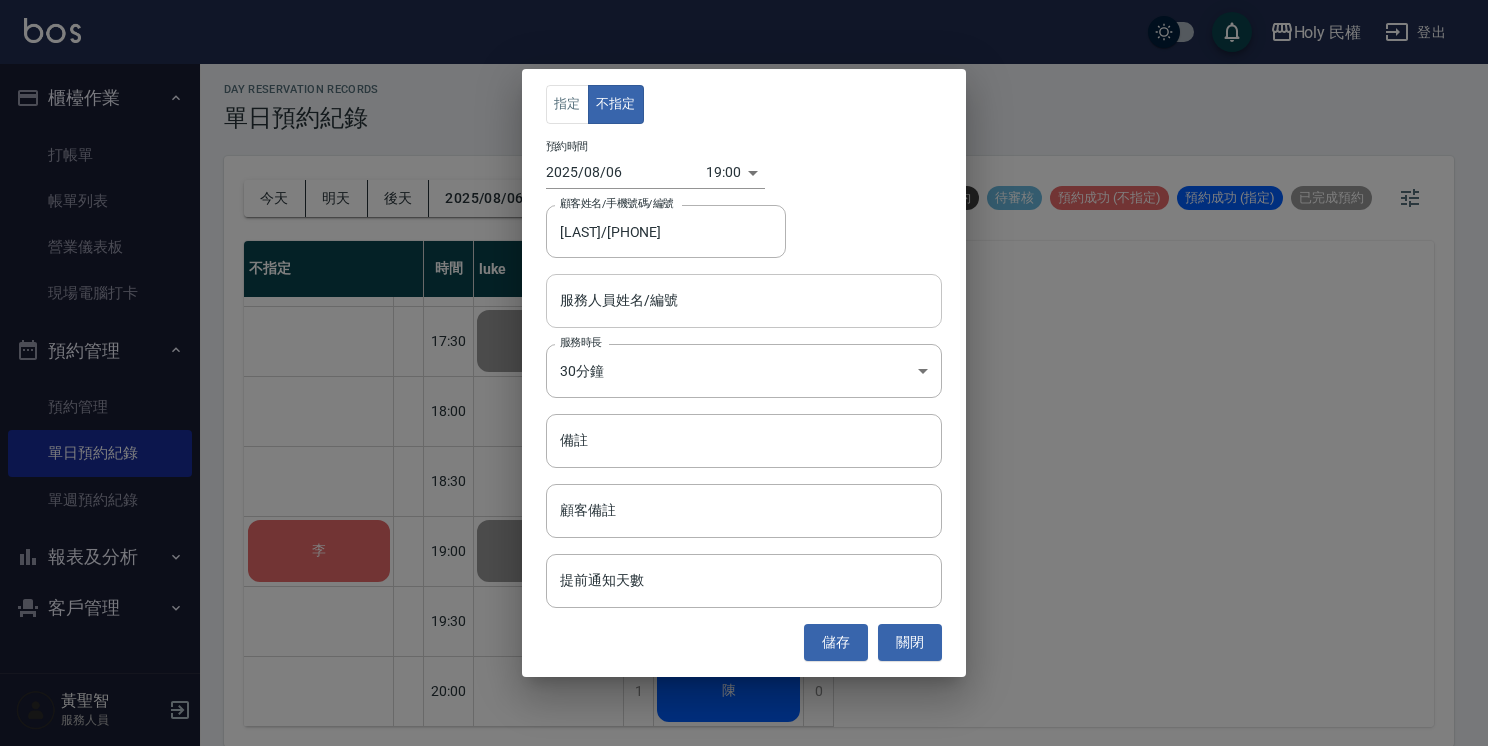 click on "服務人員姓名/編號" at bounding box center (744, 300) 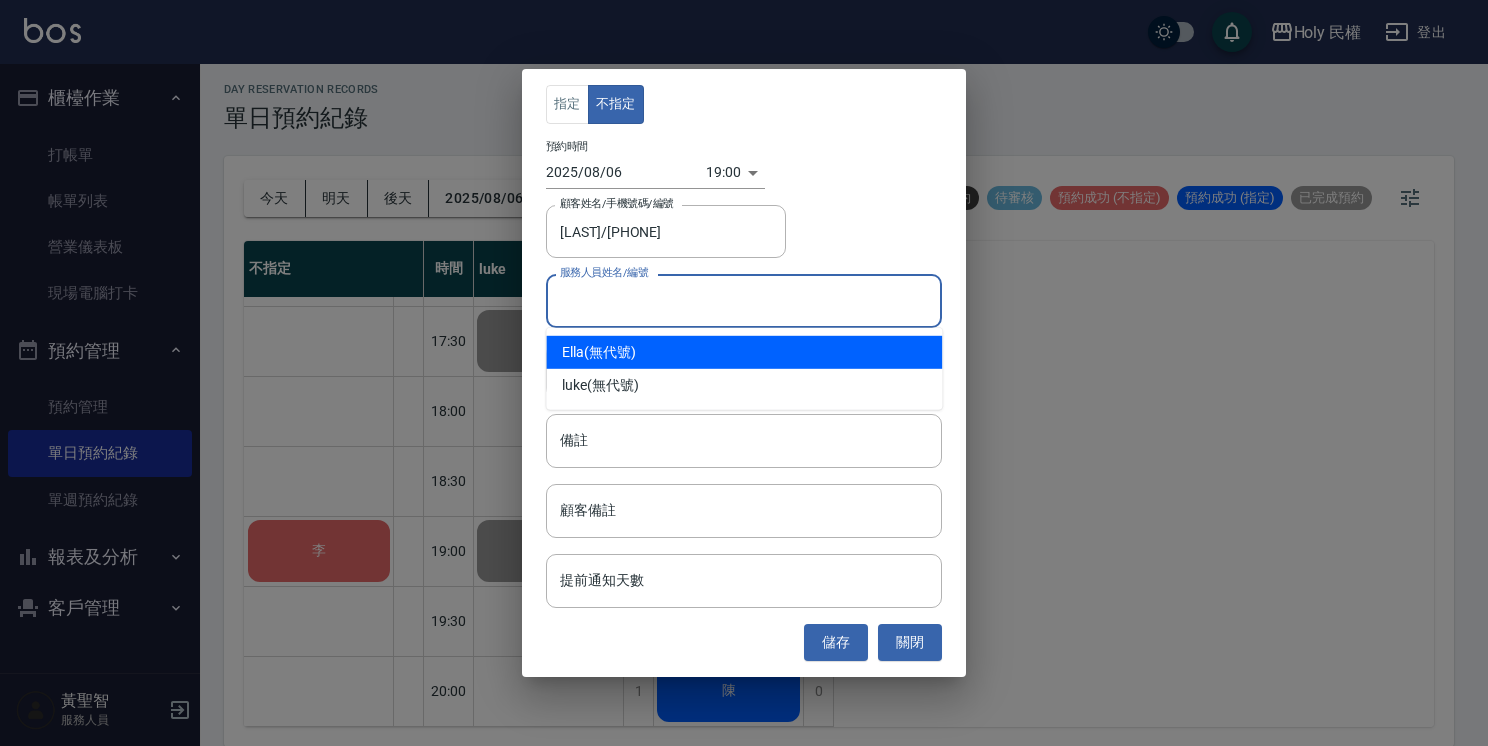 click on "Ella (無代號)" at bounding box center (744, 352) 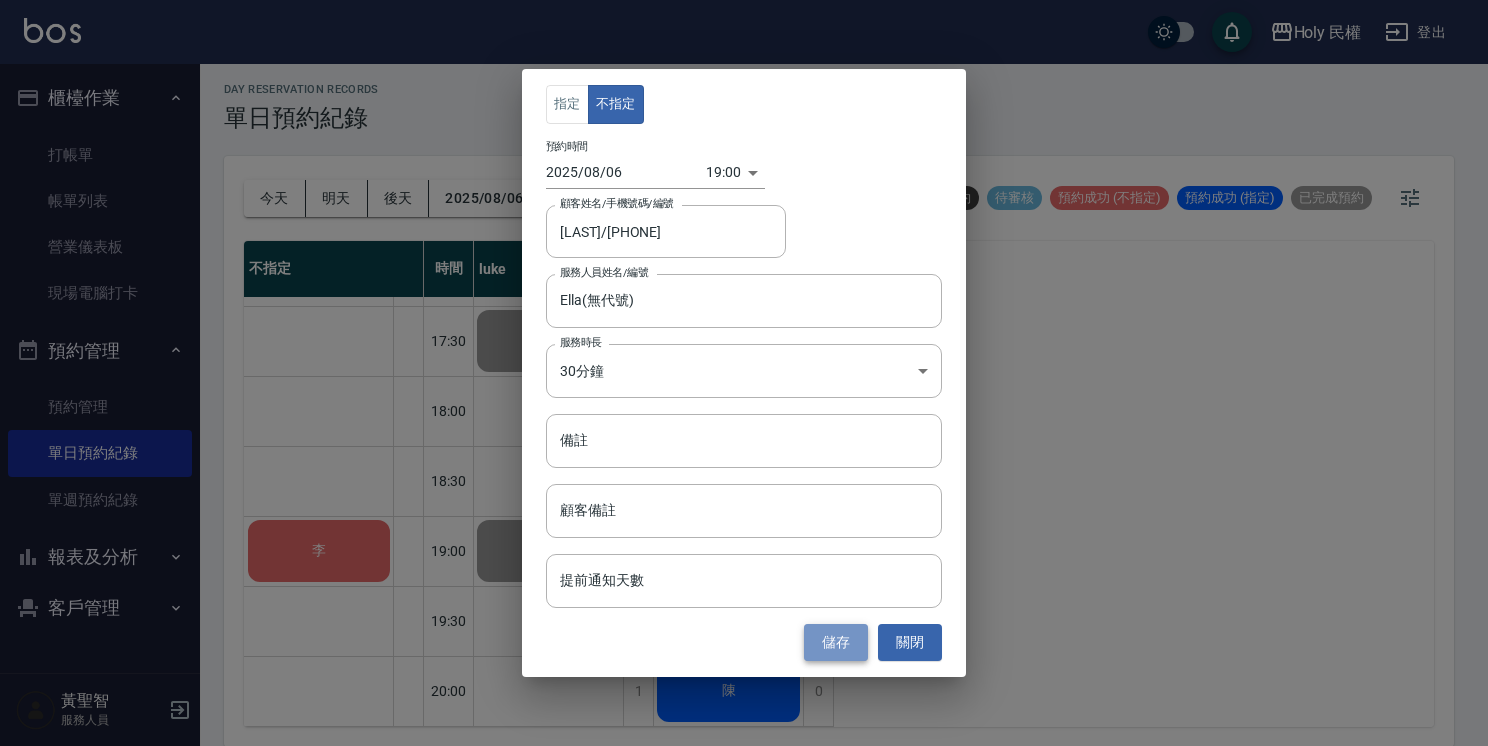 click on "儲存" at bounding box center (836, 642) 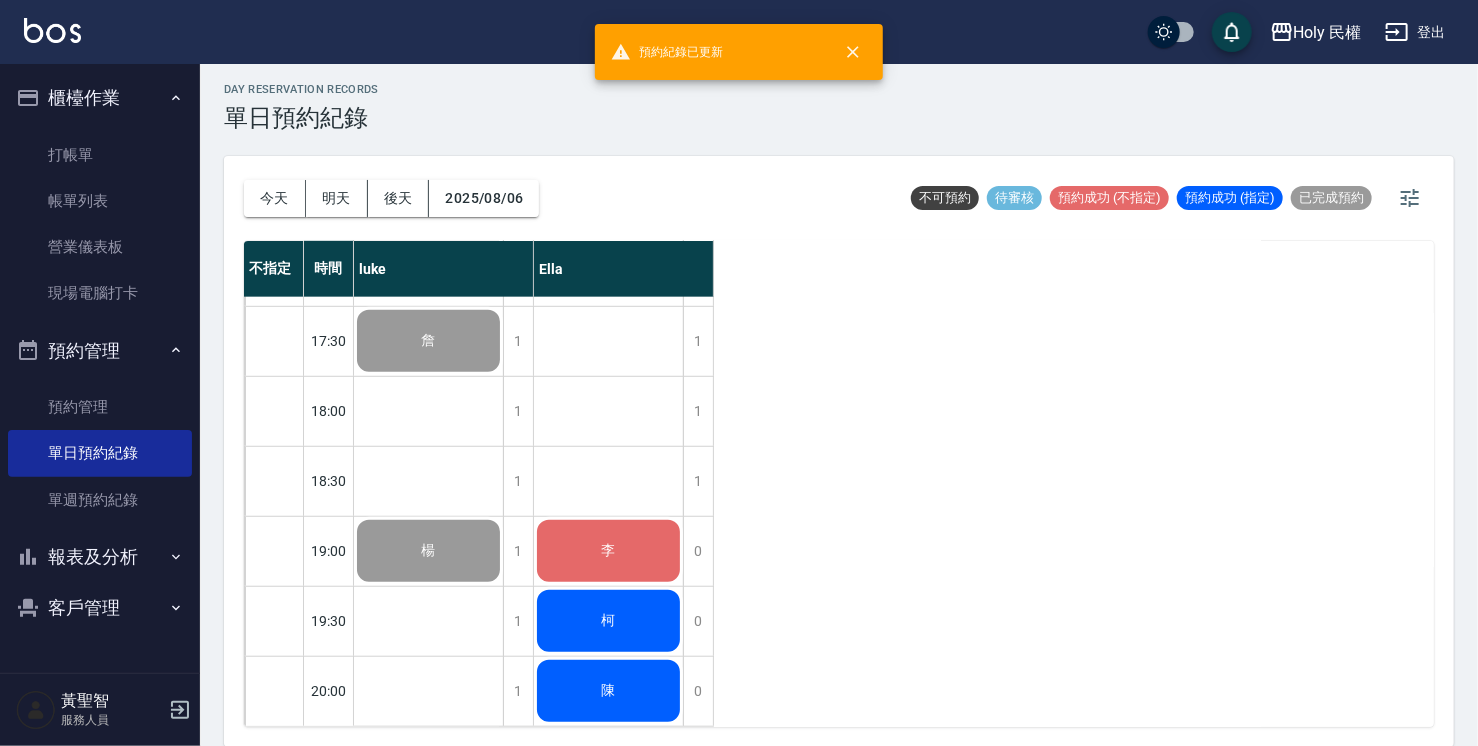 click on "李" at bounding box center (428, 341) 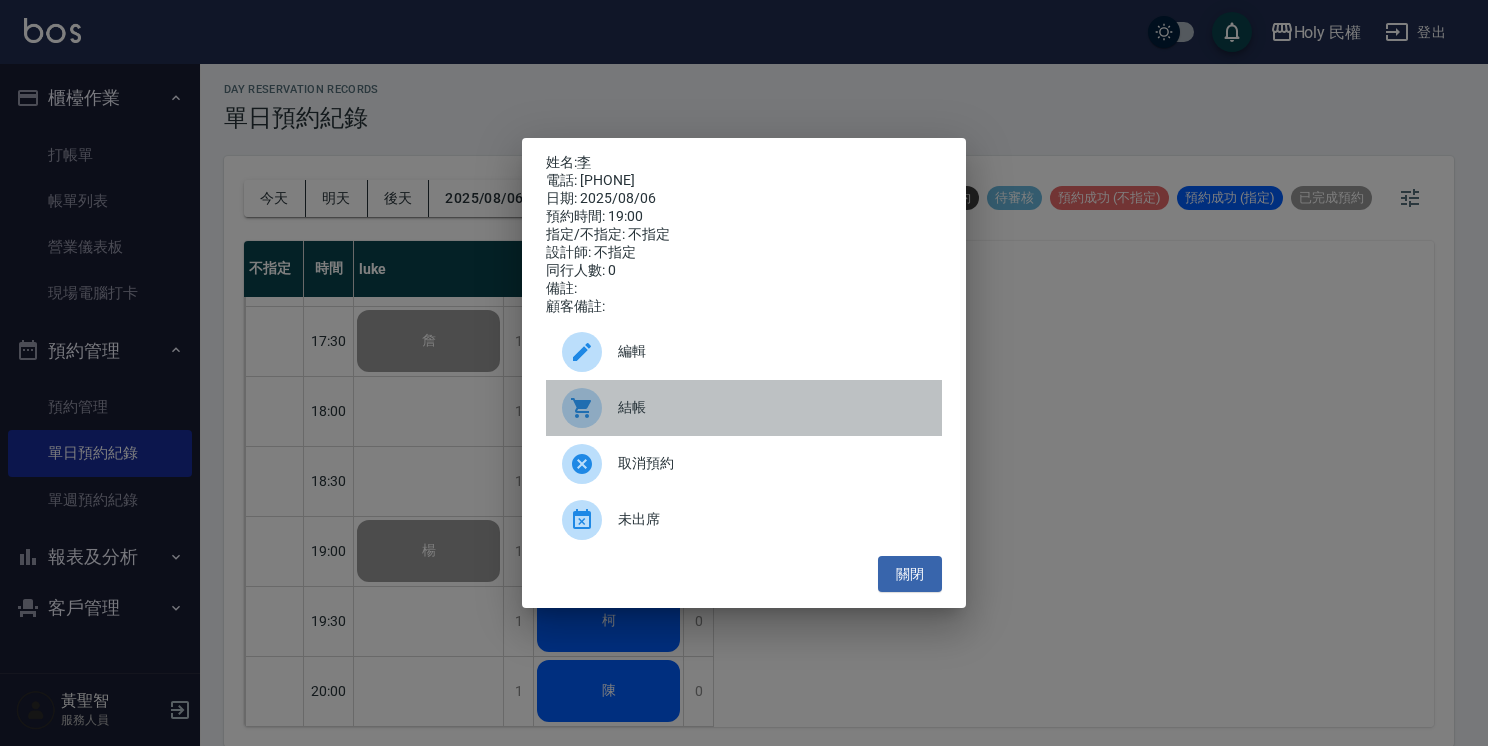 click on "結帳" at bounding box center [744, 408] 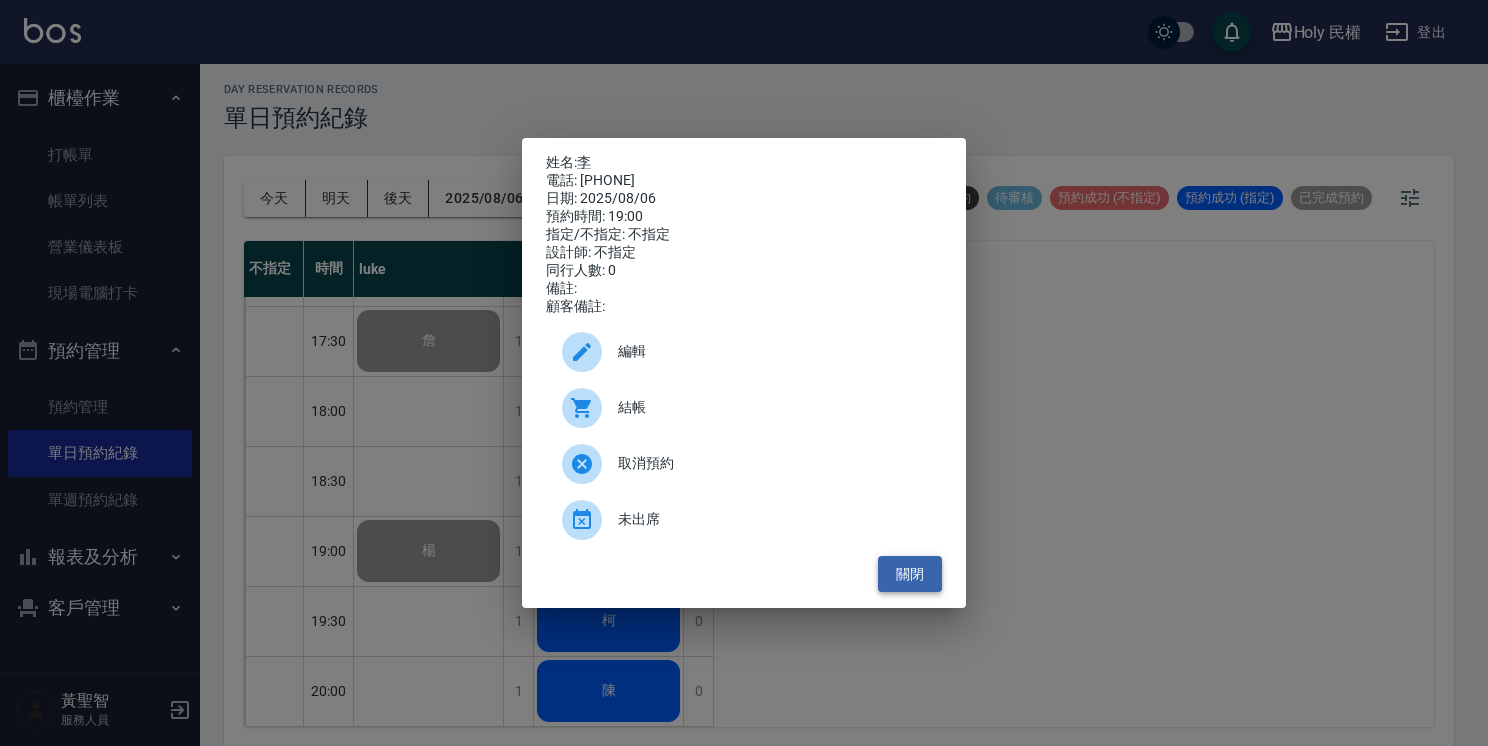 click on "關閉" at bounding box center (910, 574) 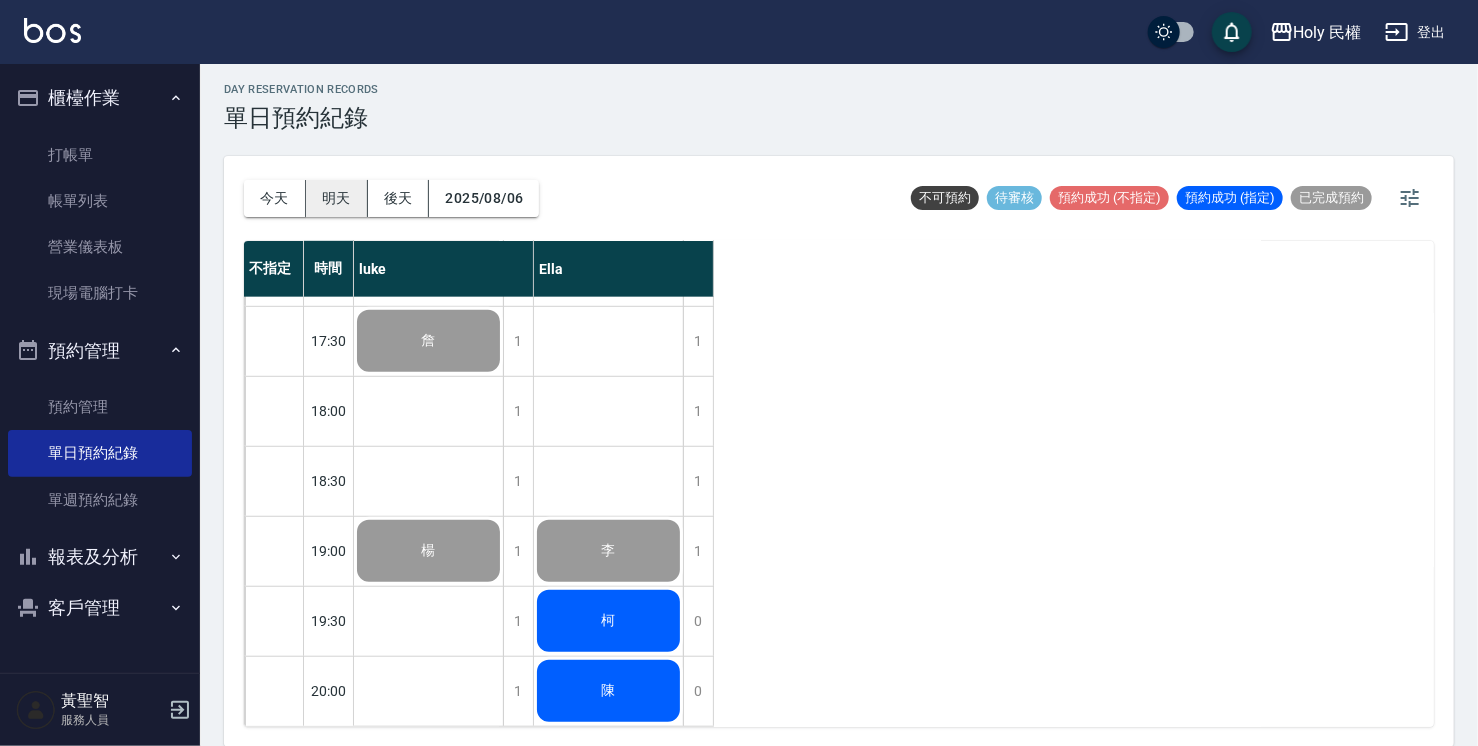 click on "明天" at bounding box center (337, 198) 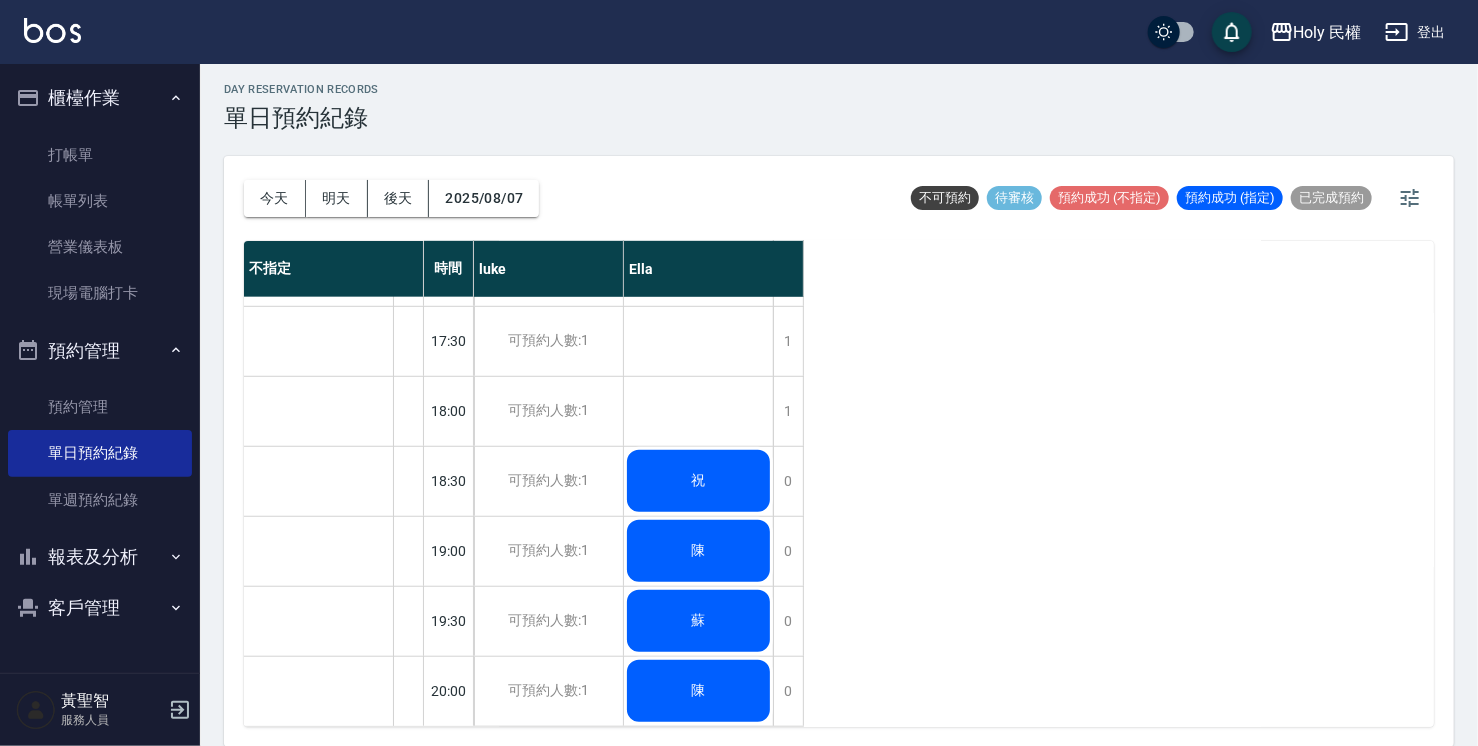 click on "陳" at bounding box center [698, -149] 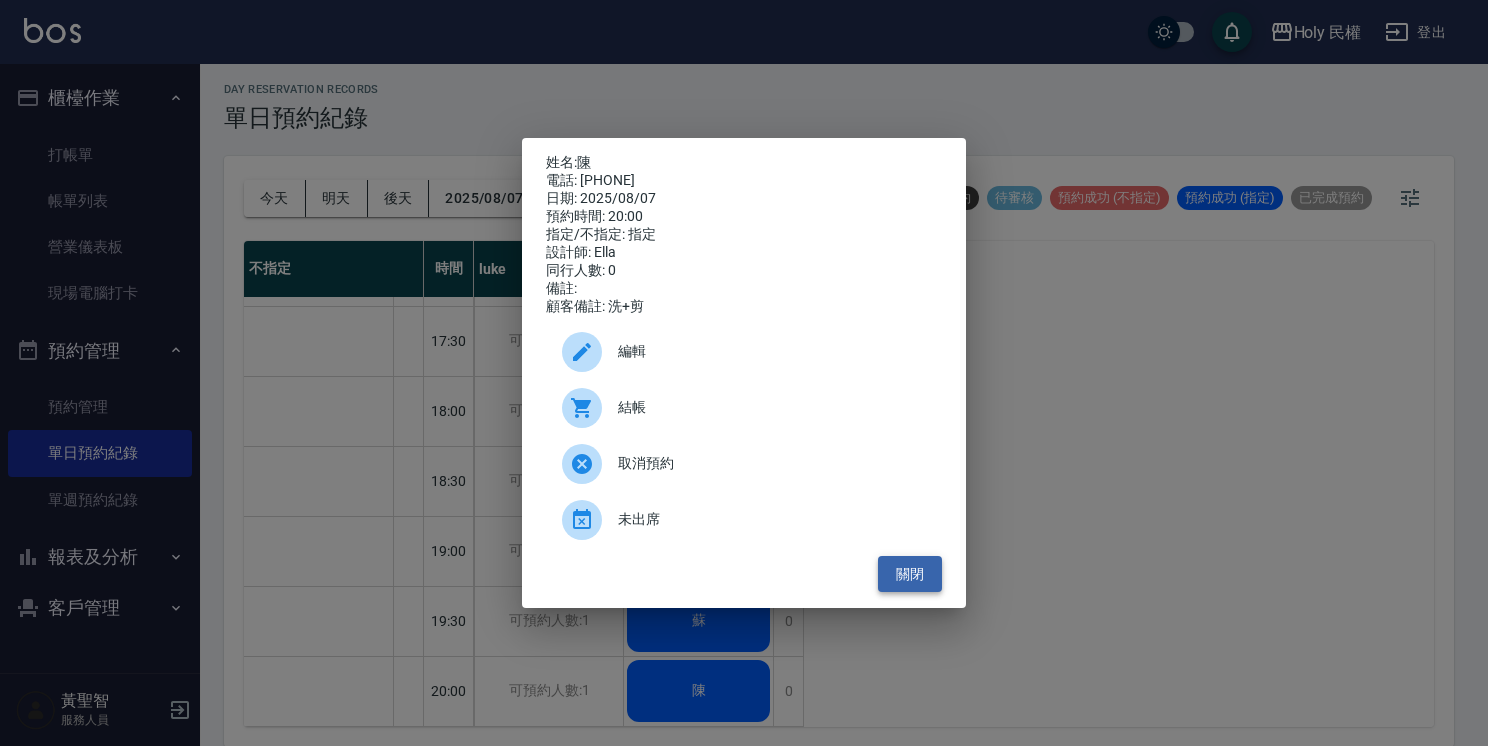 click on "關閉" at bounding box center (910, 574) 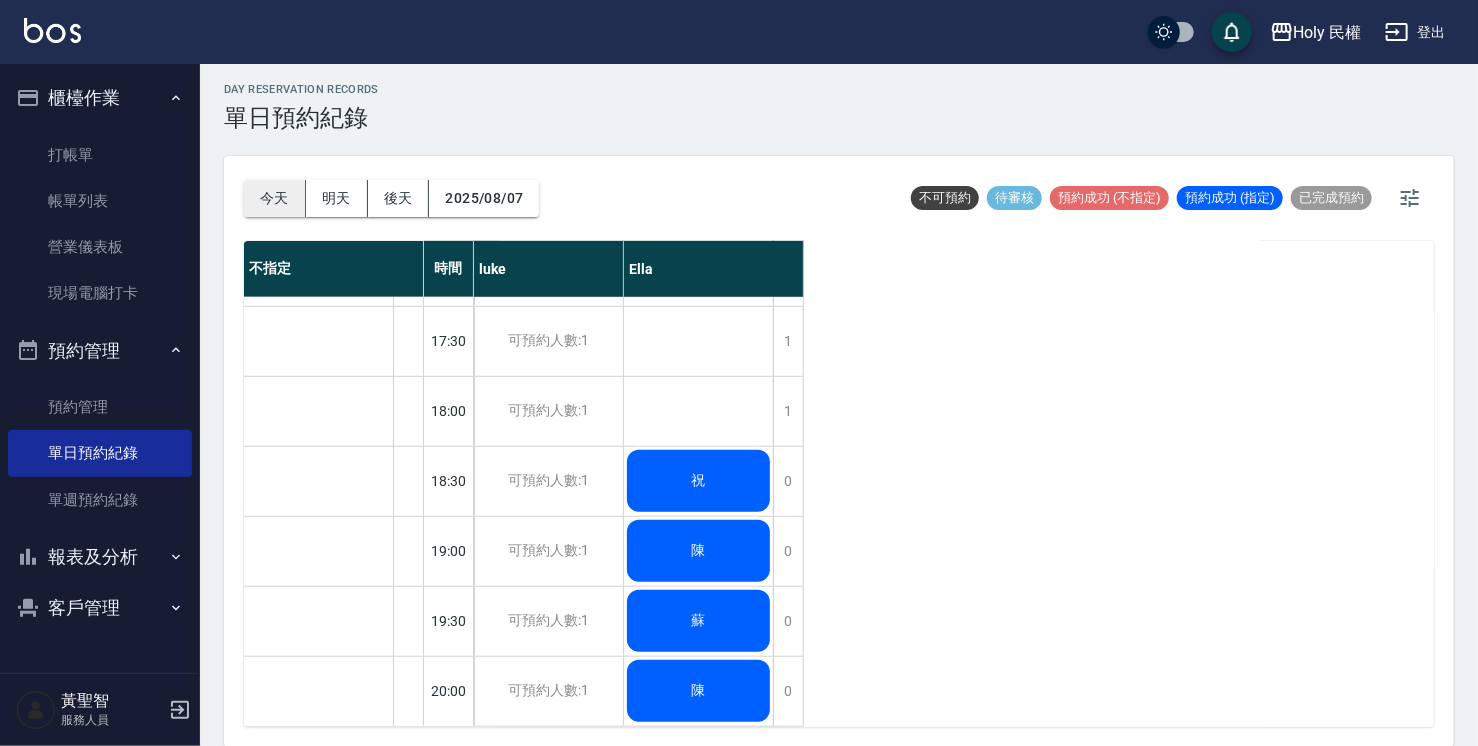 click on "今天" at bounding box center (275, 198) 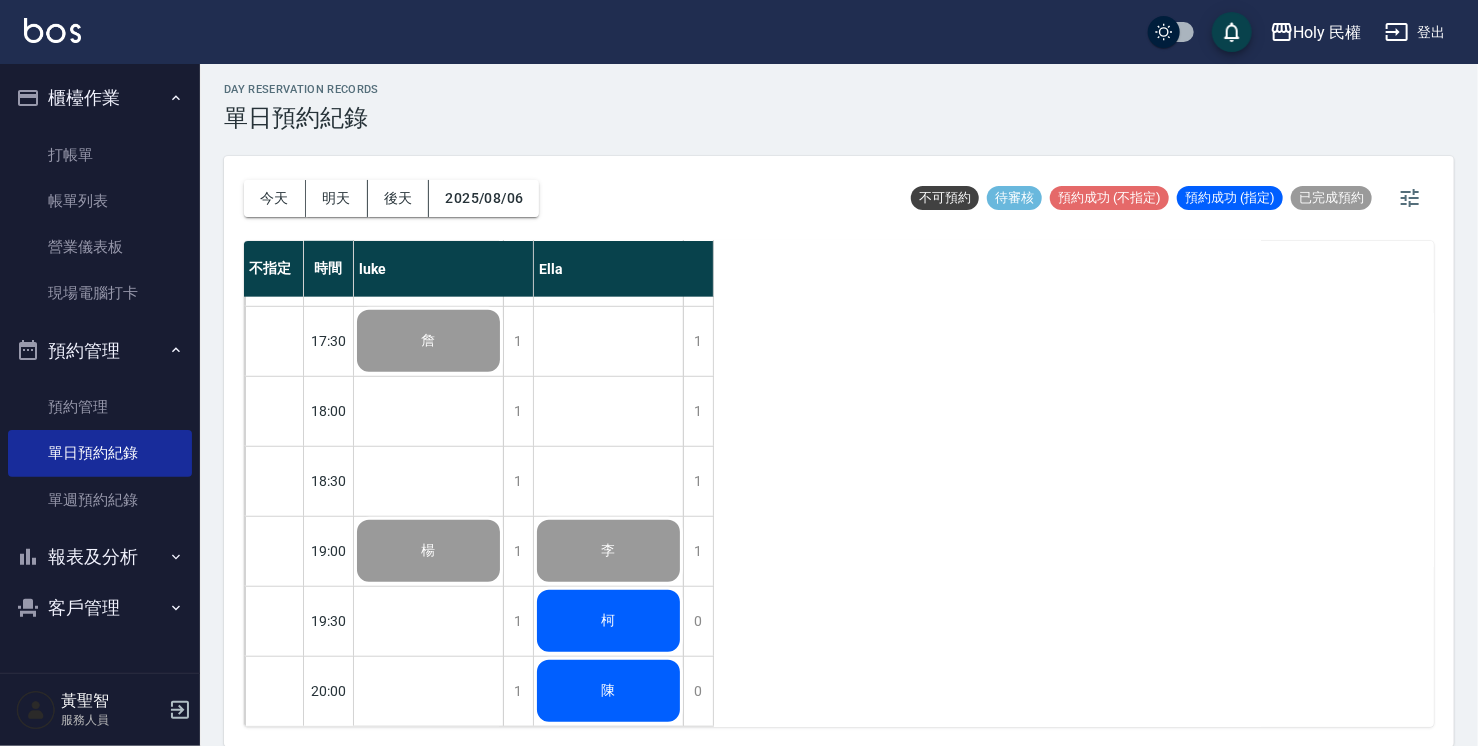 click on "陳" at bounding box center (428, 341) 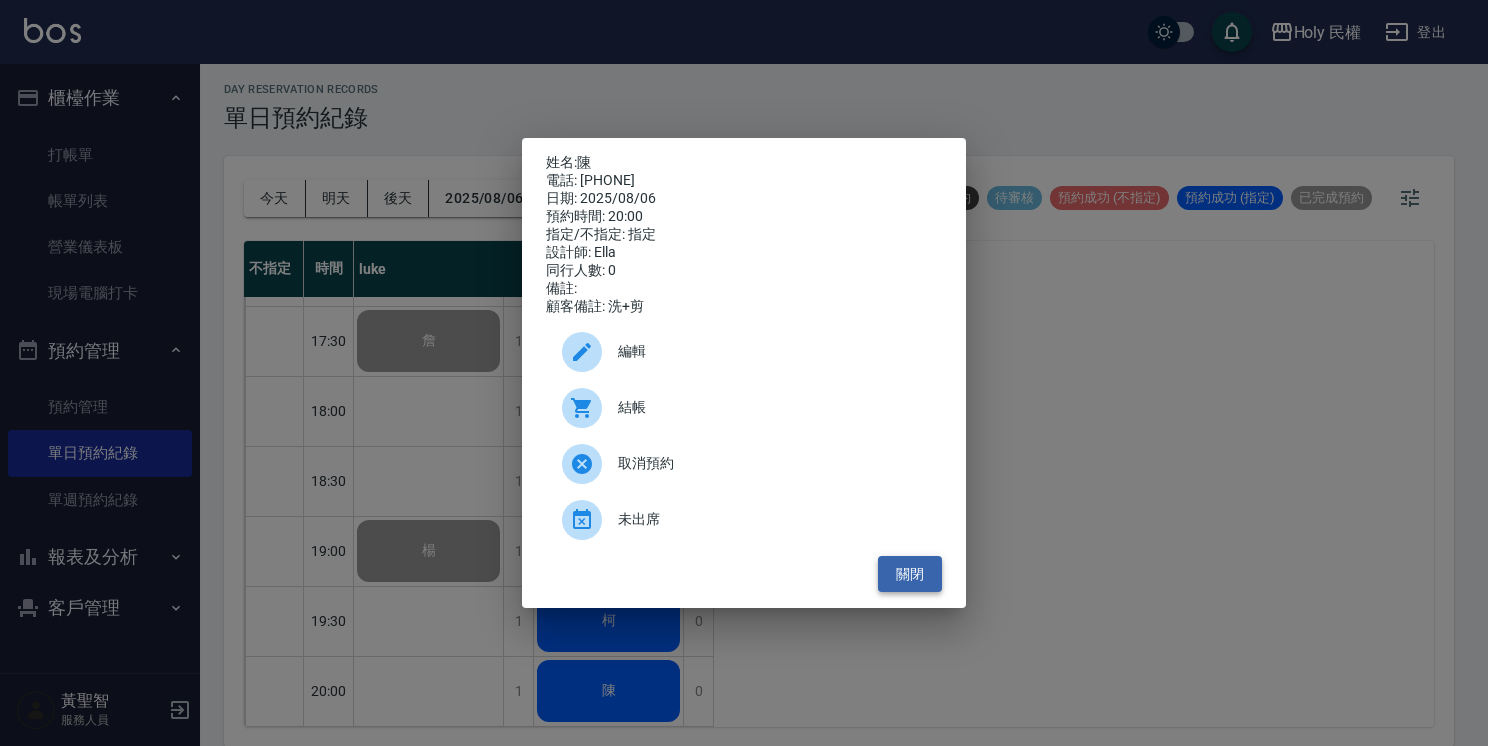 click on "關閉" at bounding box center (910, 574) 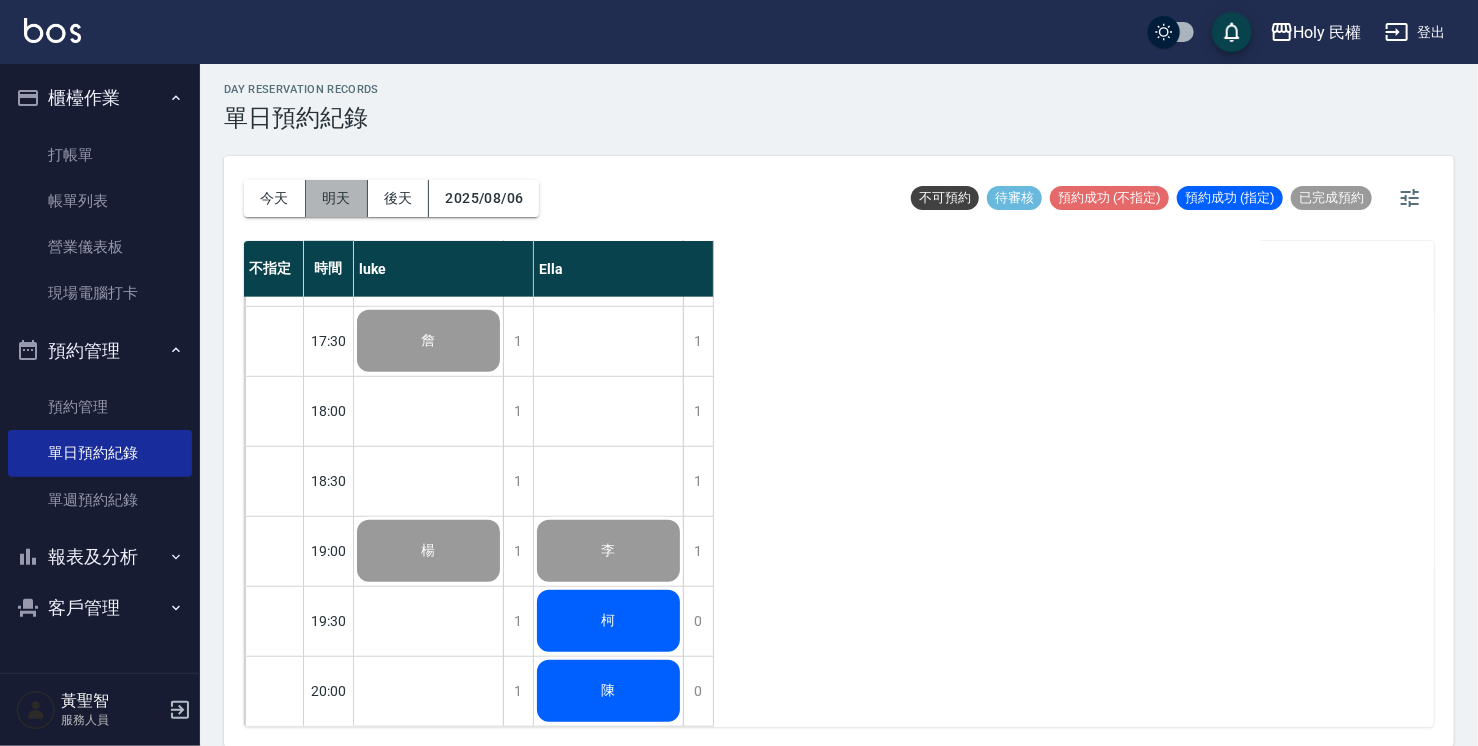 click on "明天" at bounding box center [337, 198] 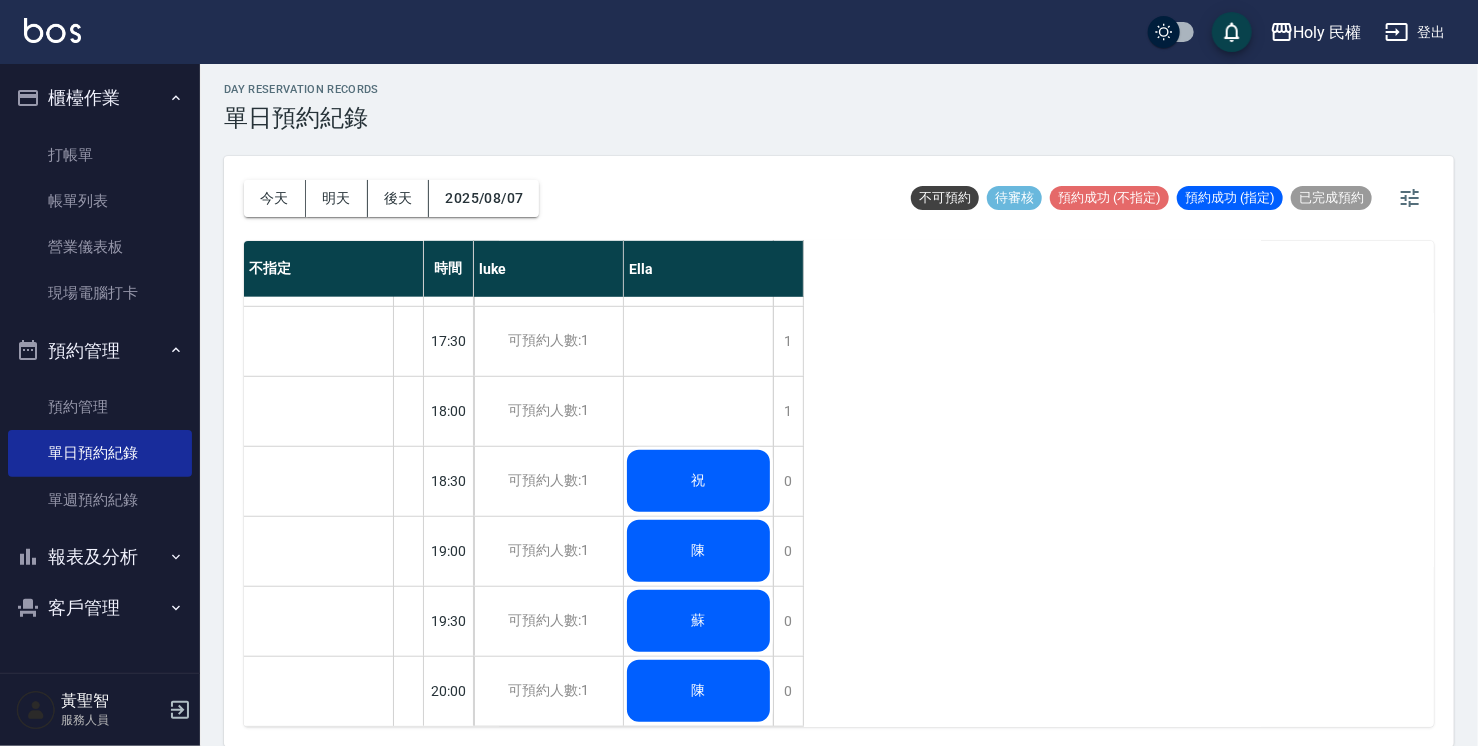 click on "陳" at bounding box center [698, -149] 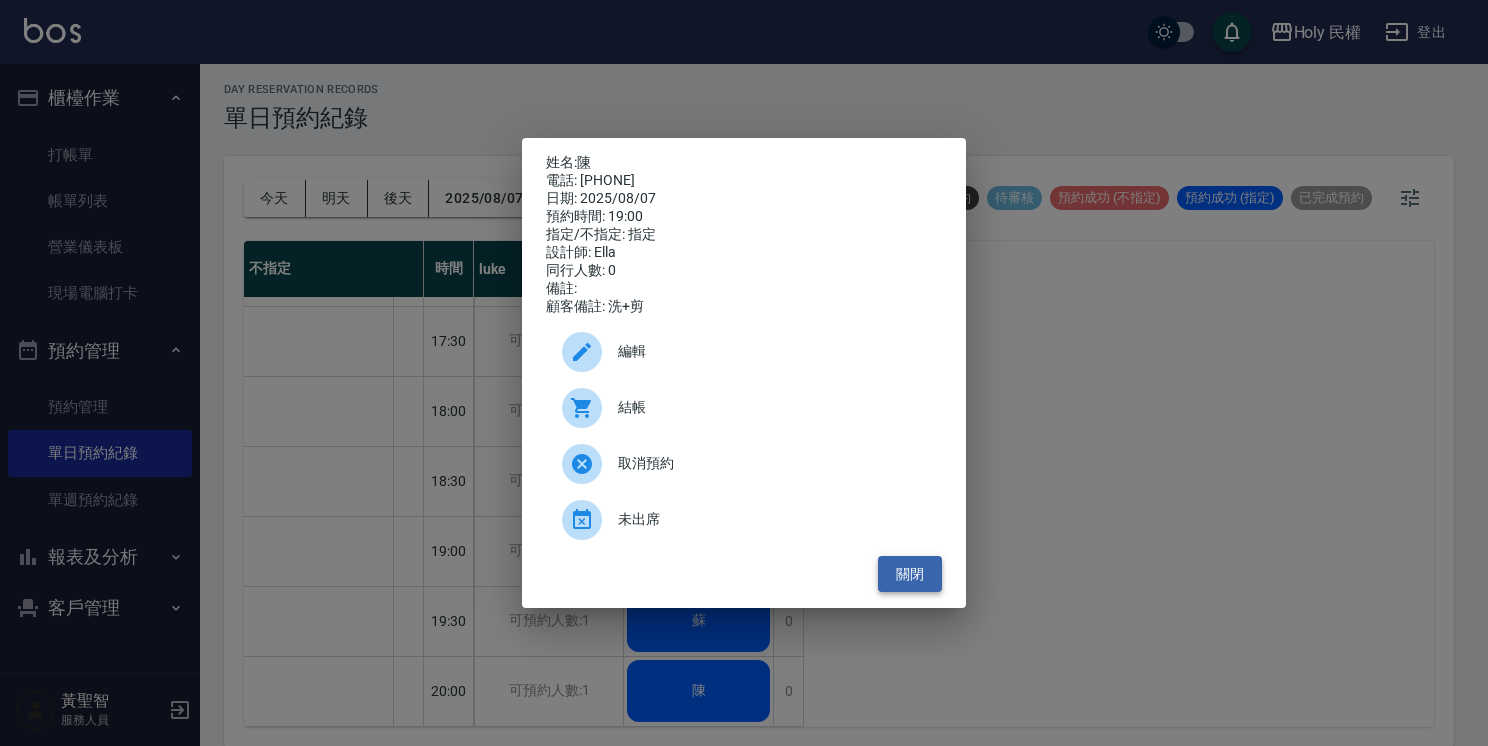 click on "關閉" at bounding box center (910, 574) 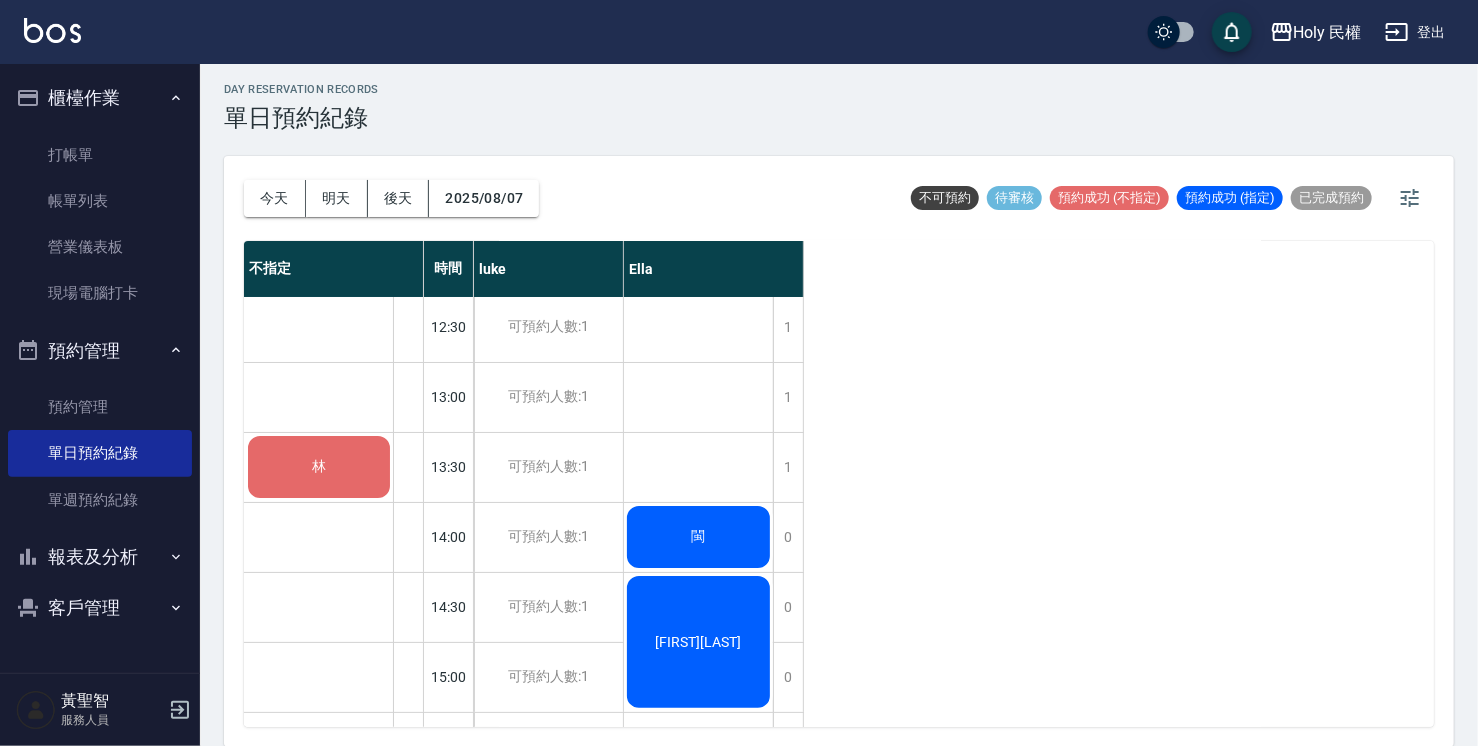 scroll, scrollTop: 0, scrollLeft: 0, axis: both 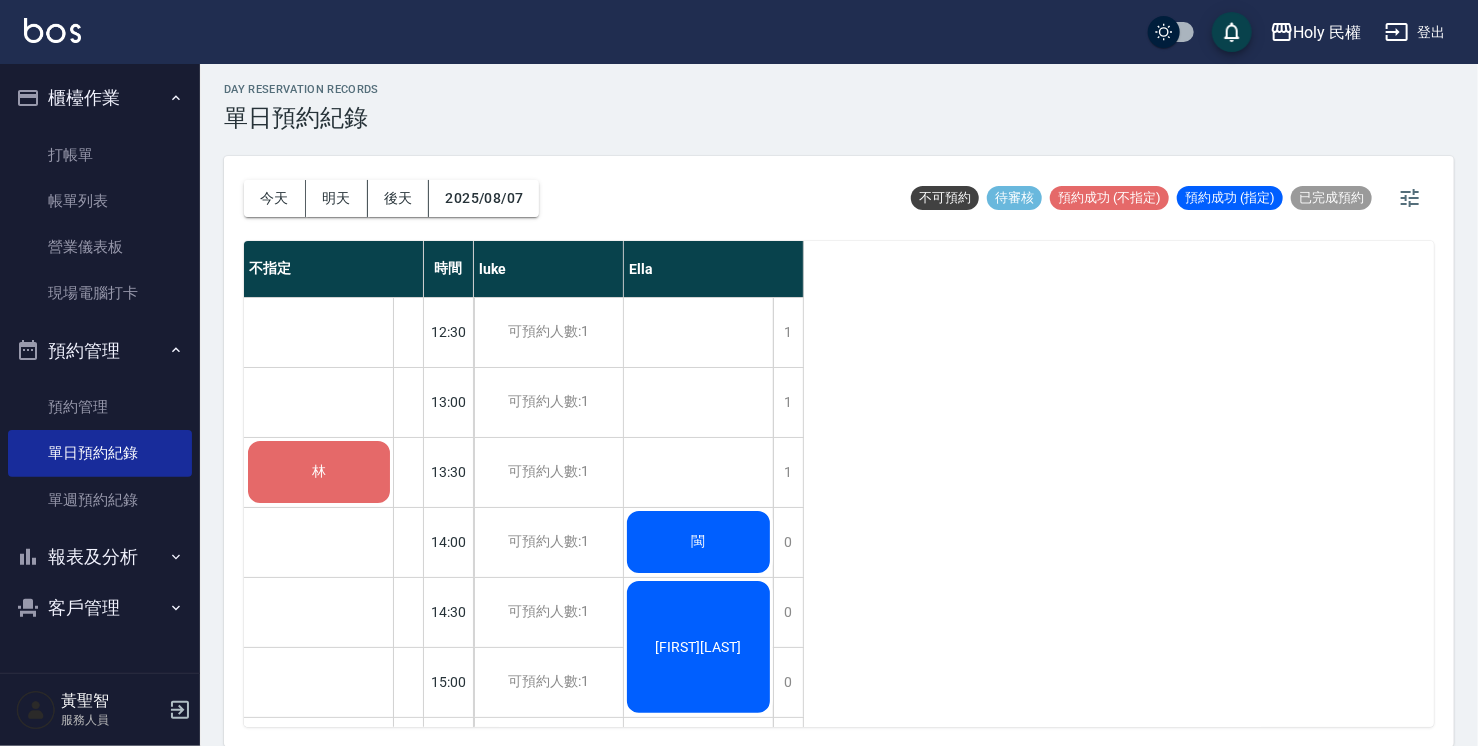 click on "林" at bounding box center [319, 472] 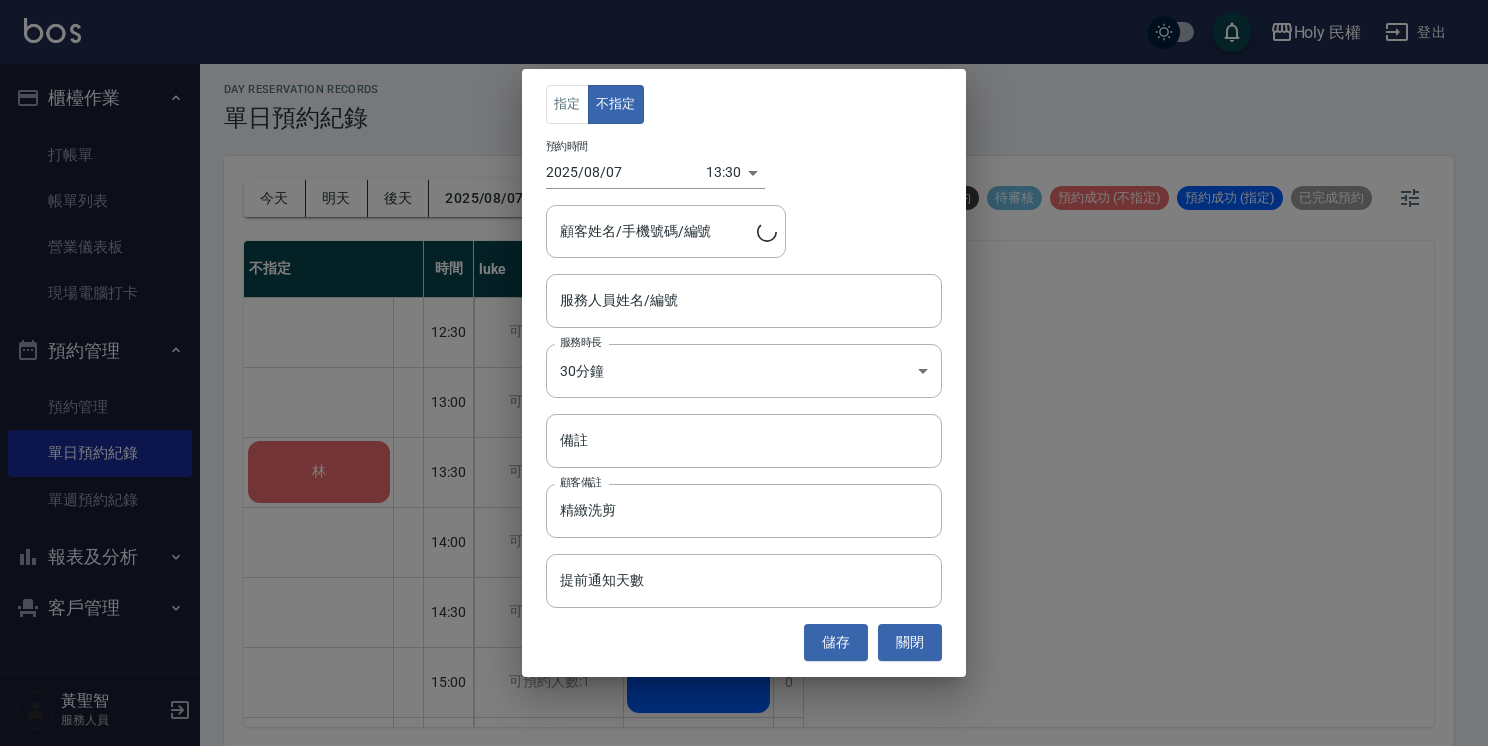 type on "林/0925028270" 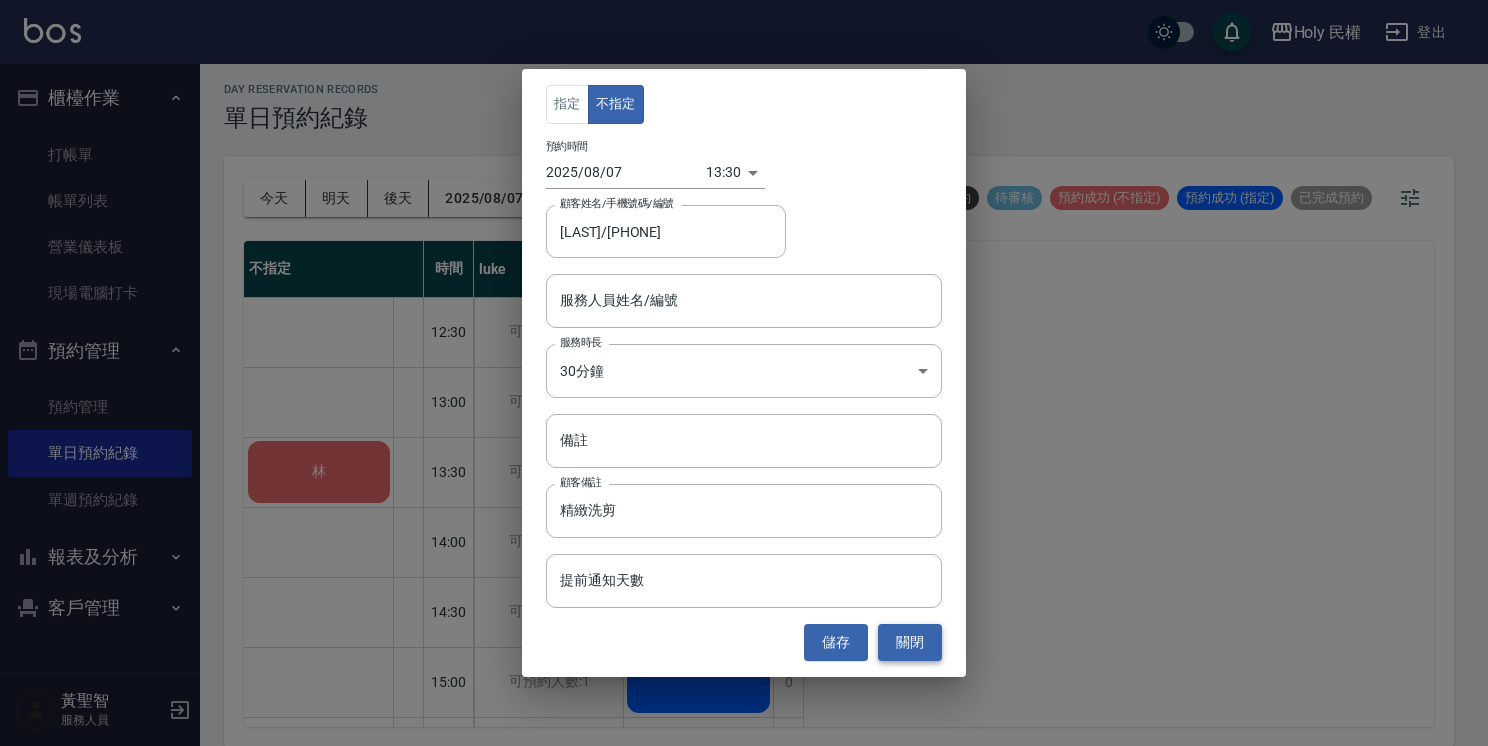 click on "關閉" at bounding box center (910, 642) 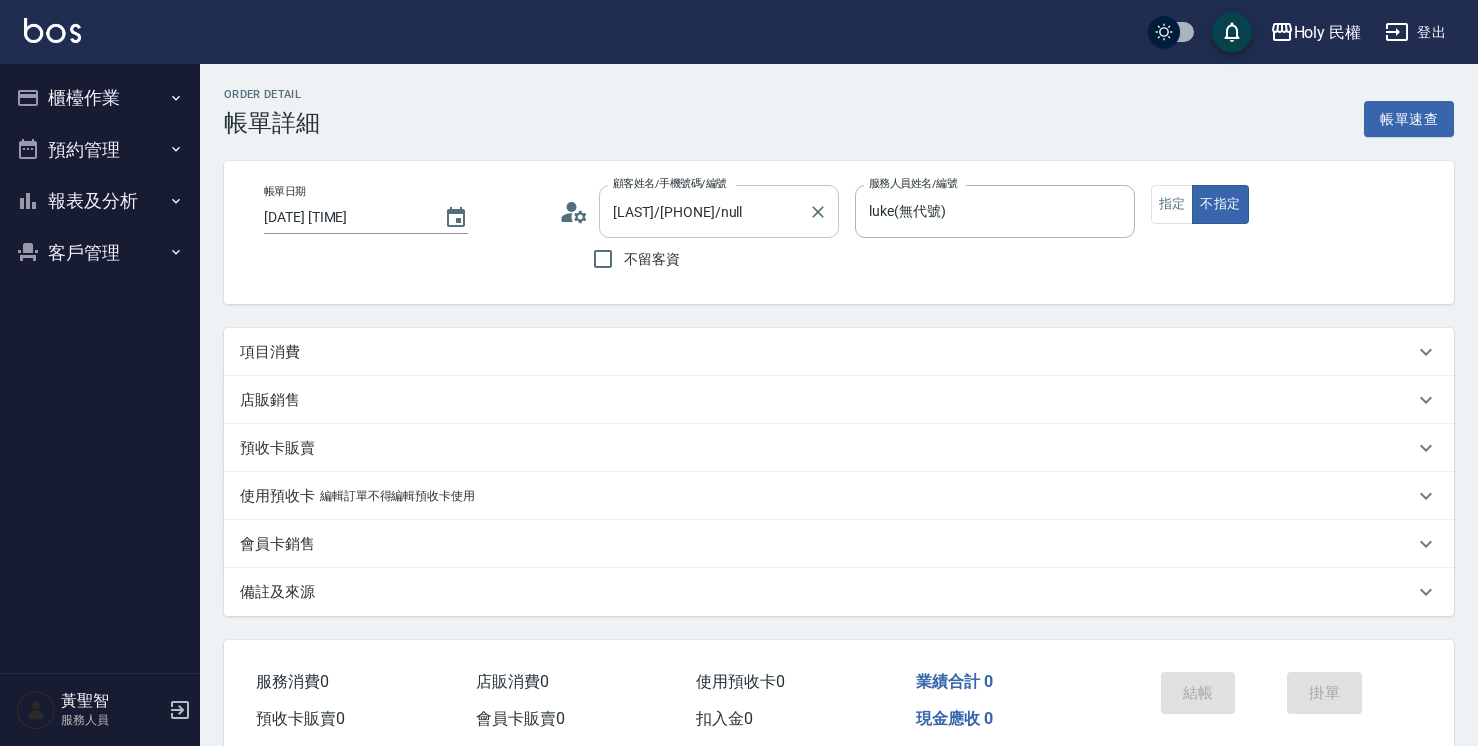 scroll, scrollTop: 0, scrollLeft: 0, axis: both 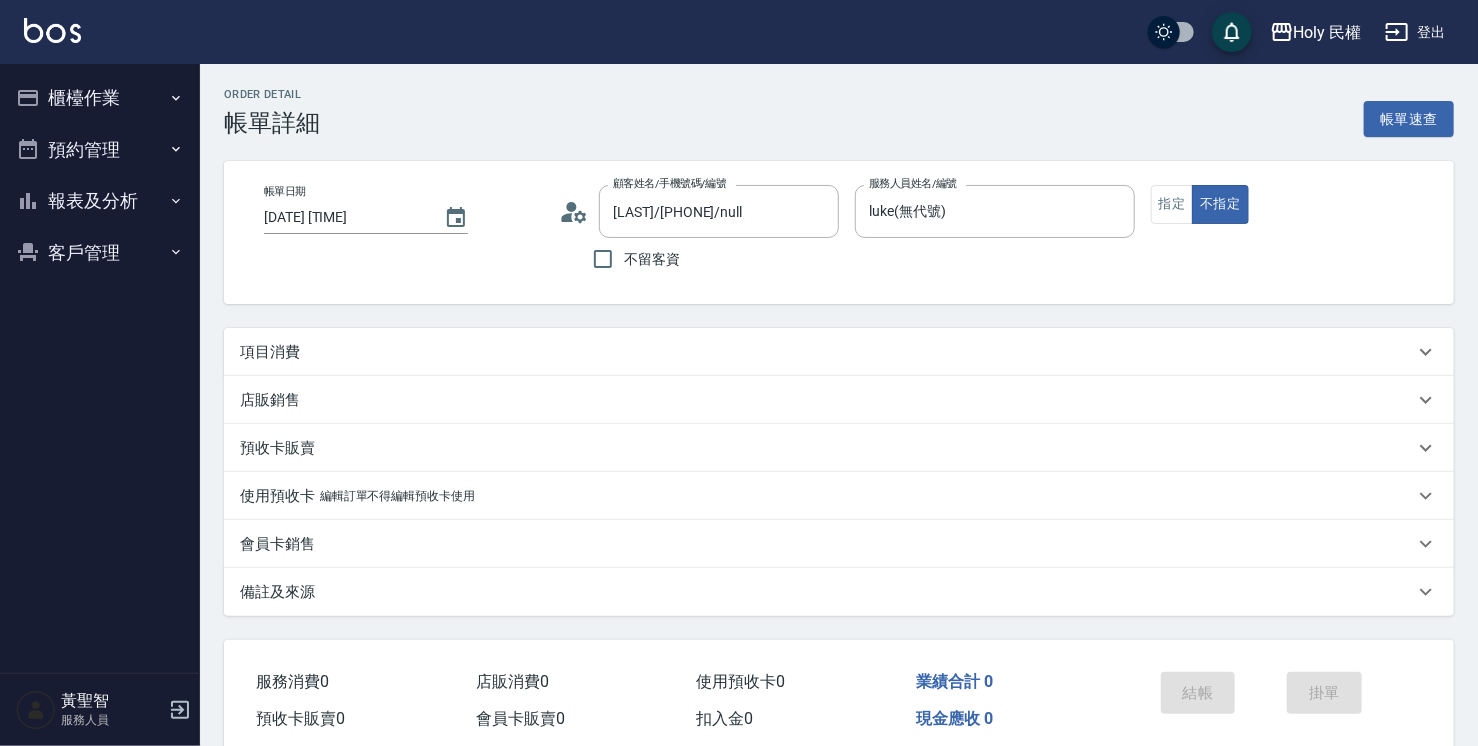 click on "項目消費" at bounding box center [827, 352] 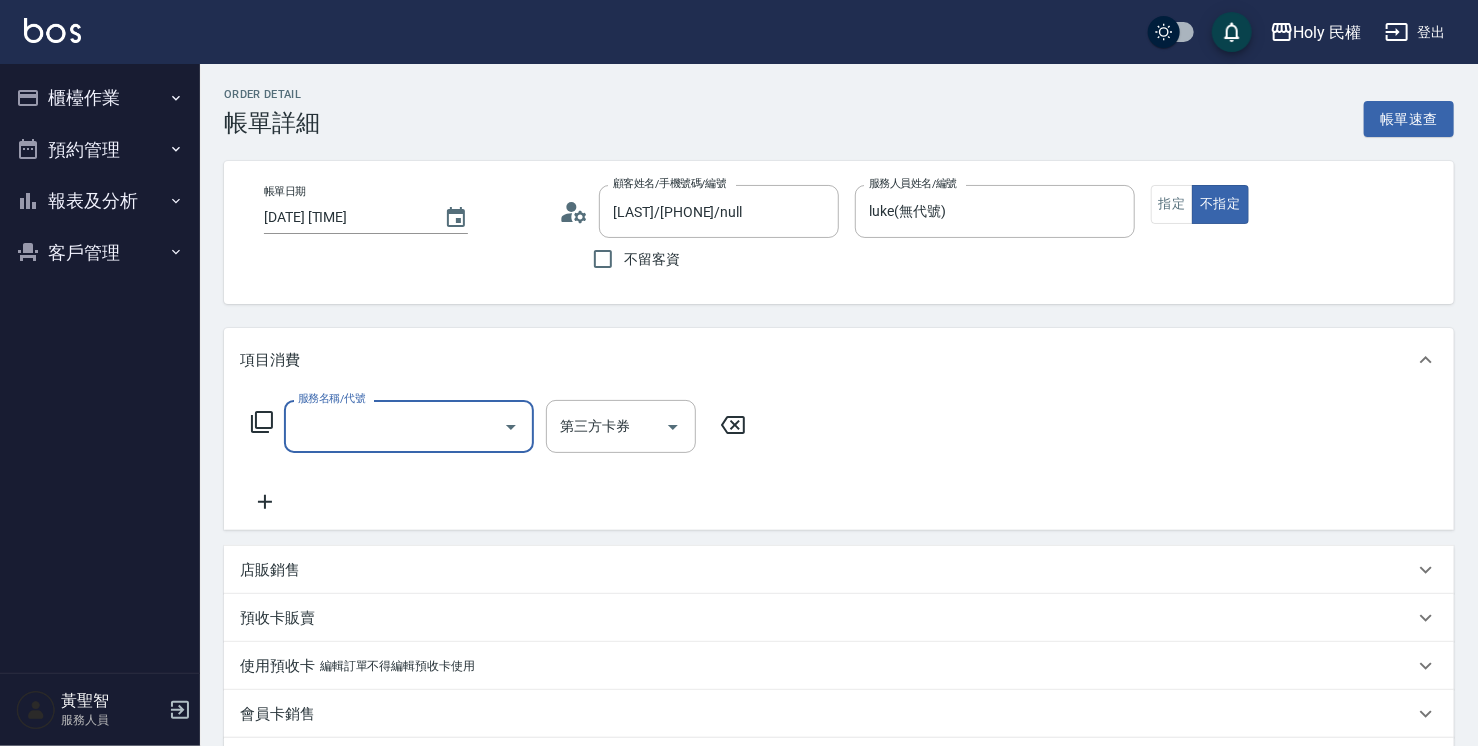 scroll, scrollTop: 0, scrollLeft: 0, axis: both 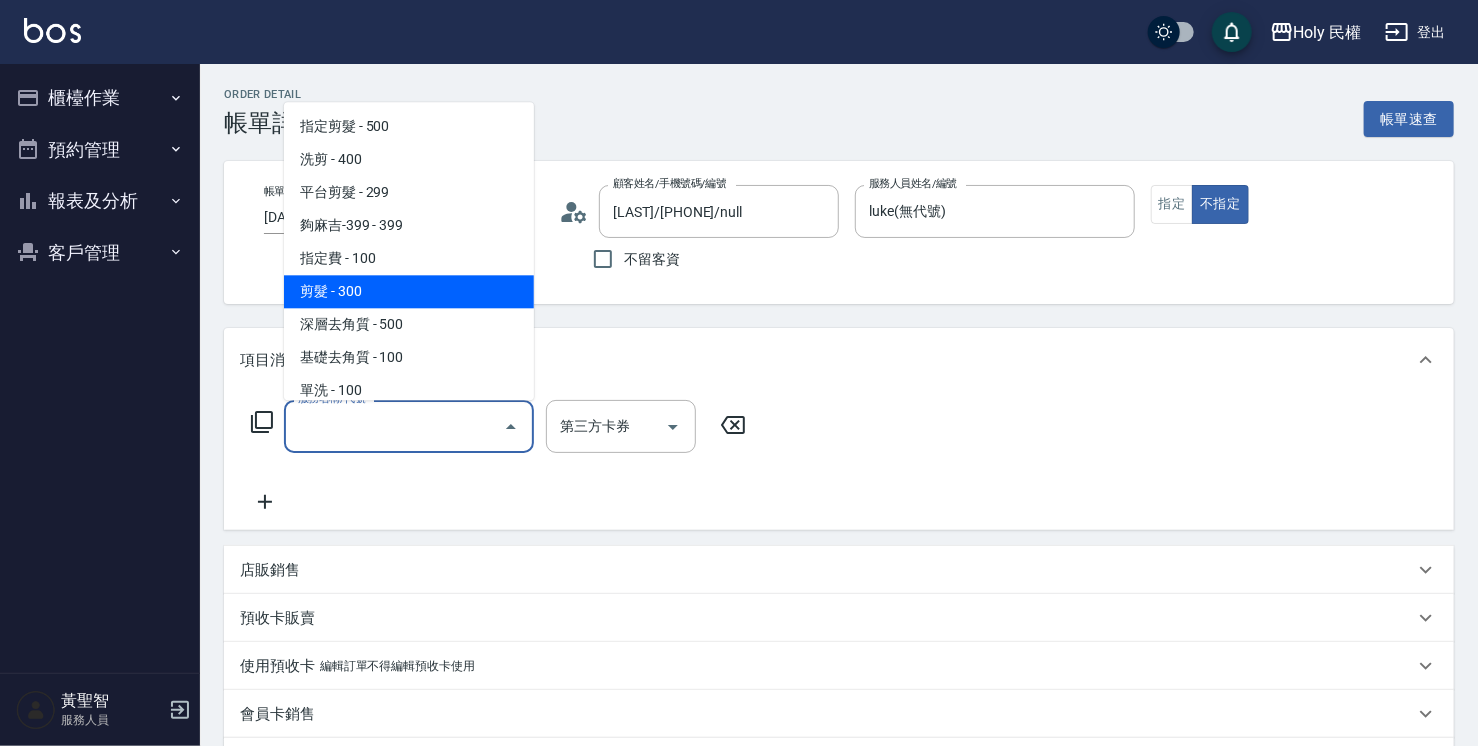 click on "剪髮 - 300" at bounding box center [409, 291] 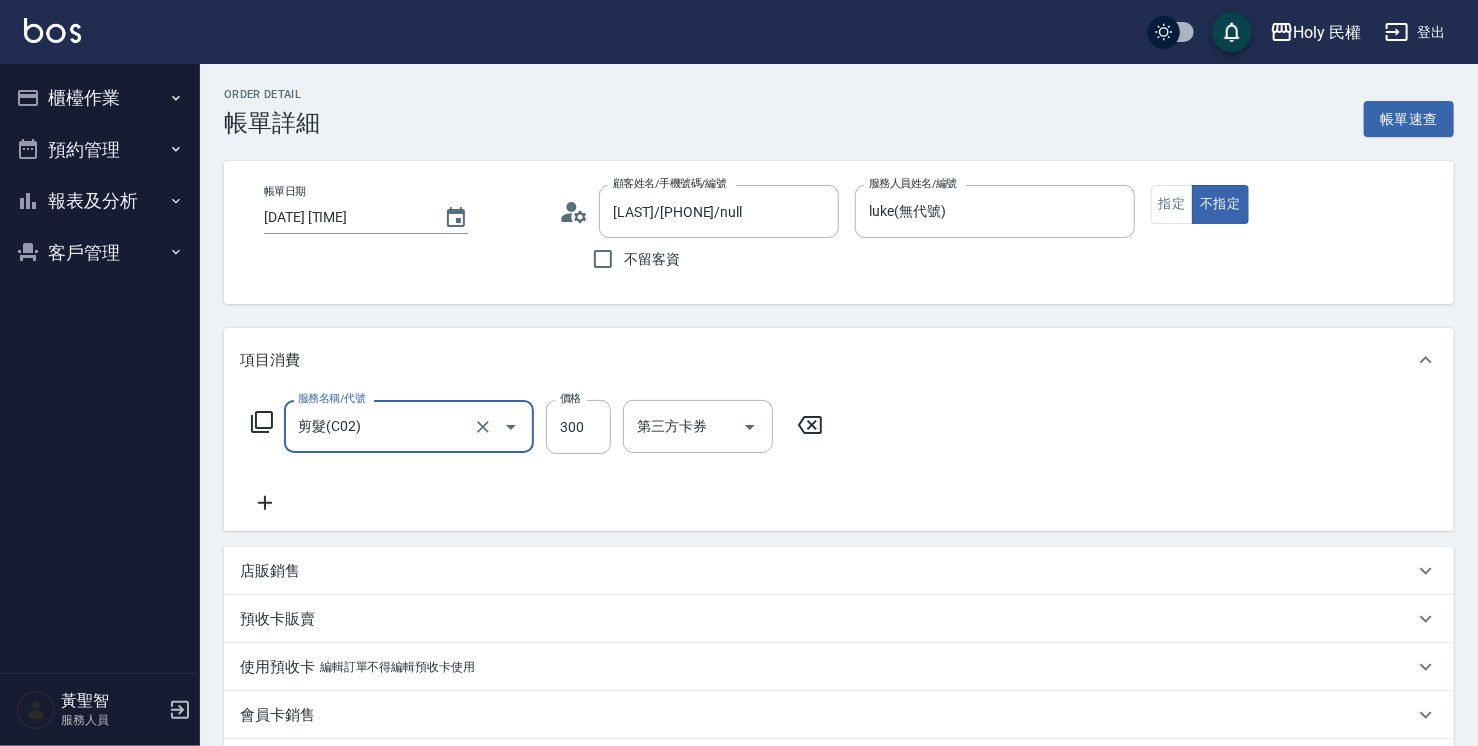 type on "剪髮(C02)" 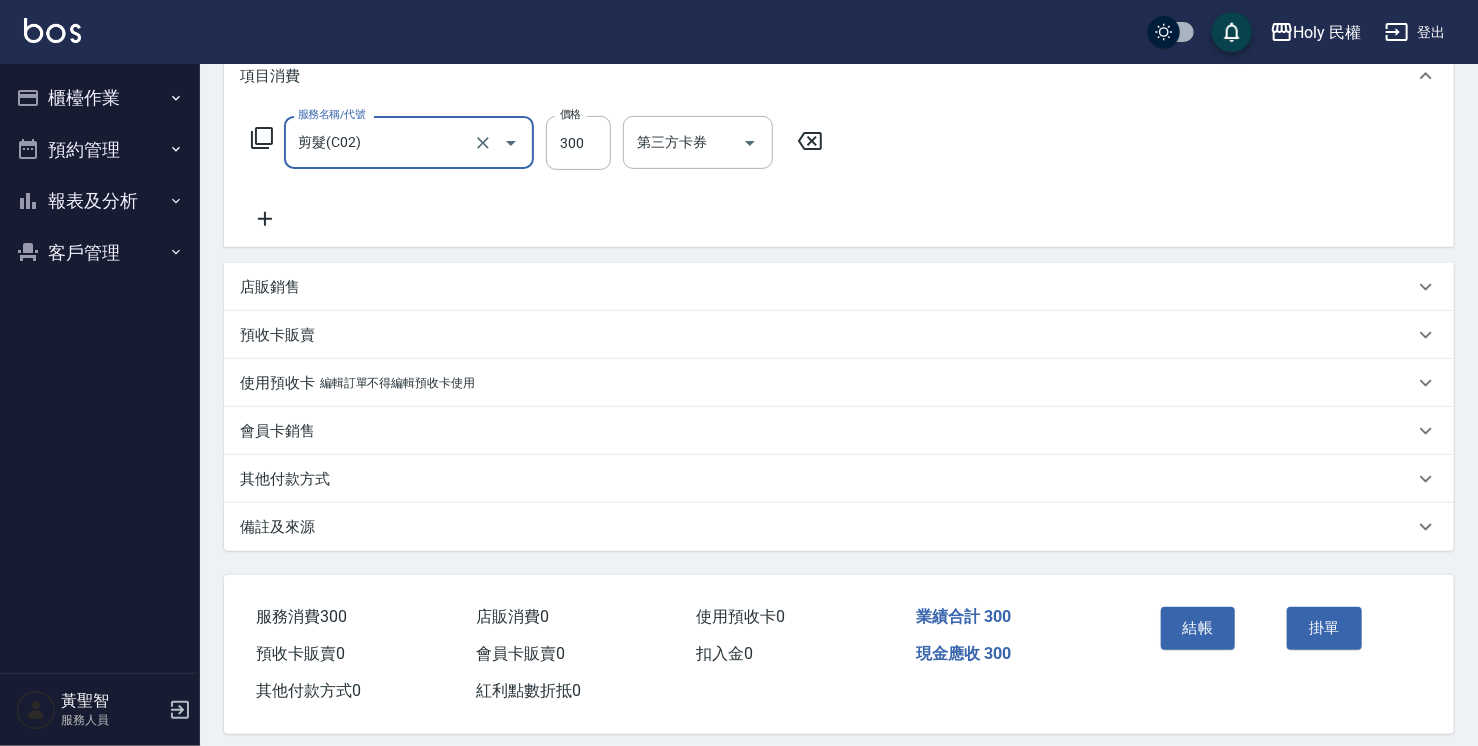 scroll, scrollTop: 302, scrollLeft: 0, axis: vertical 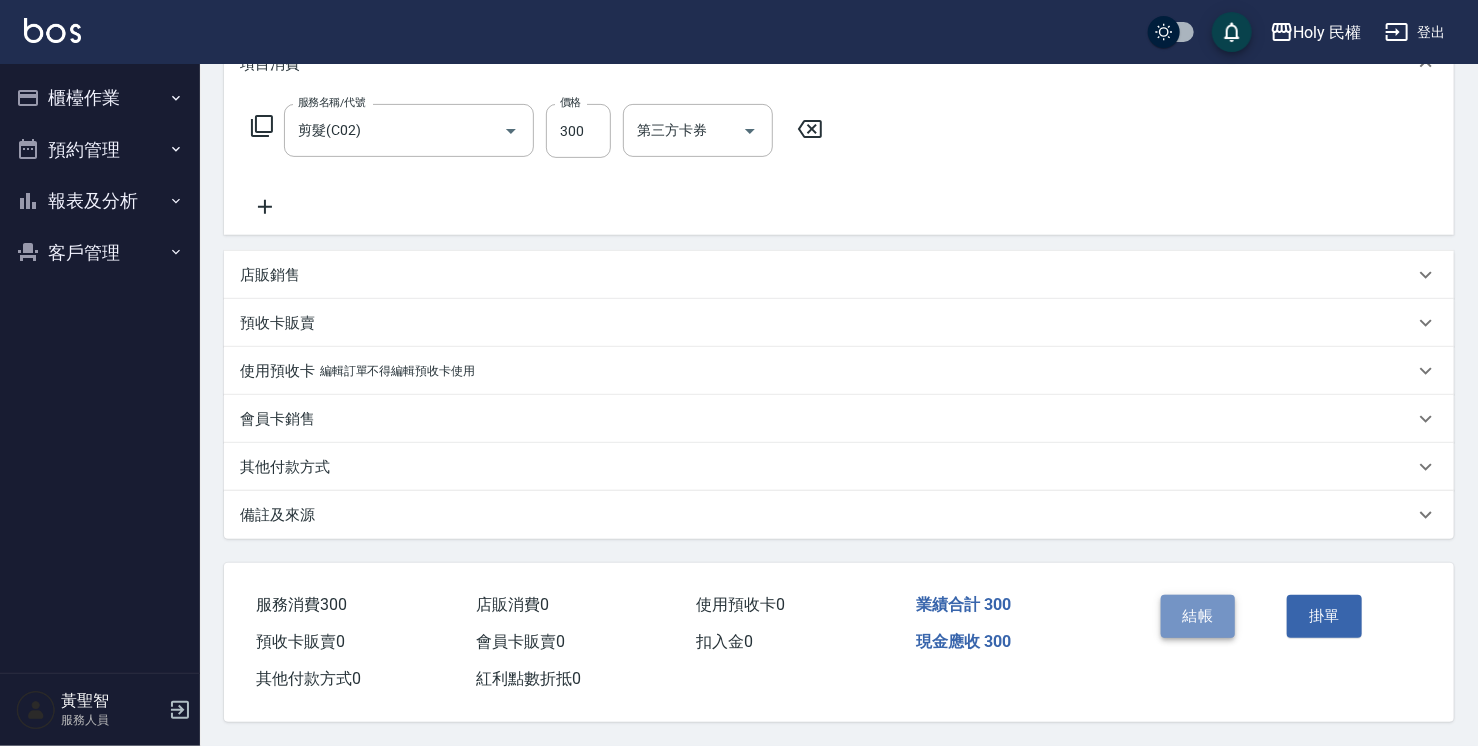 click on "結帳" at bounding box center (1198, 616) 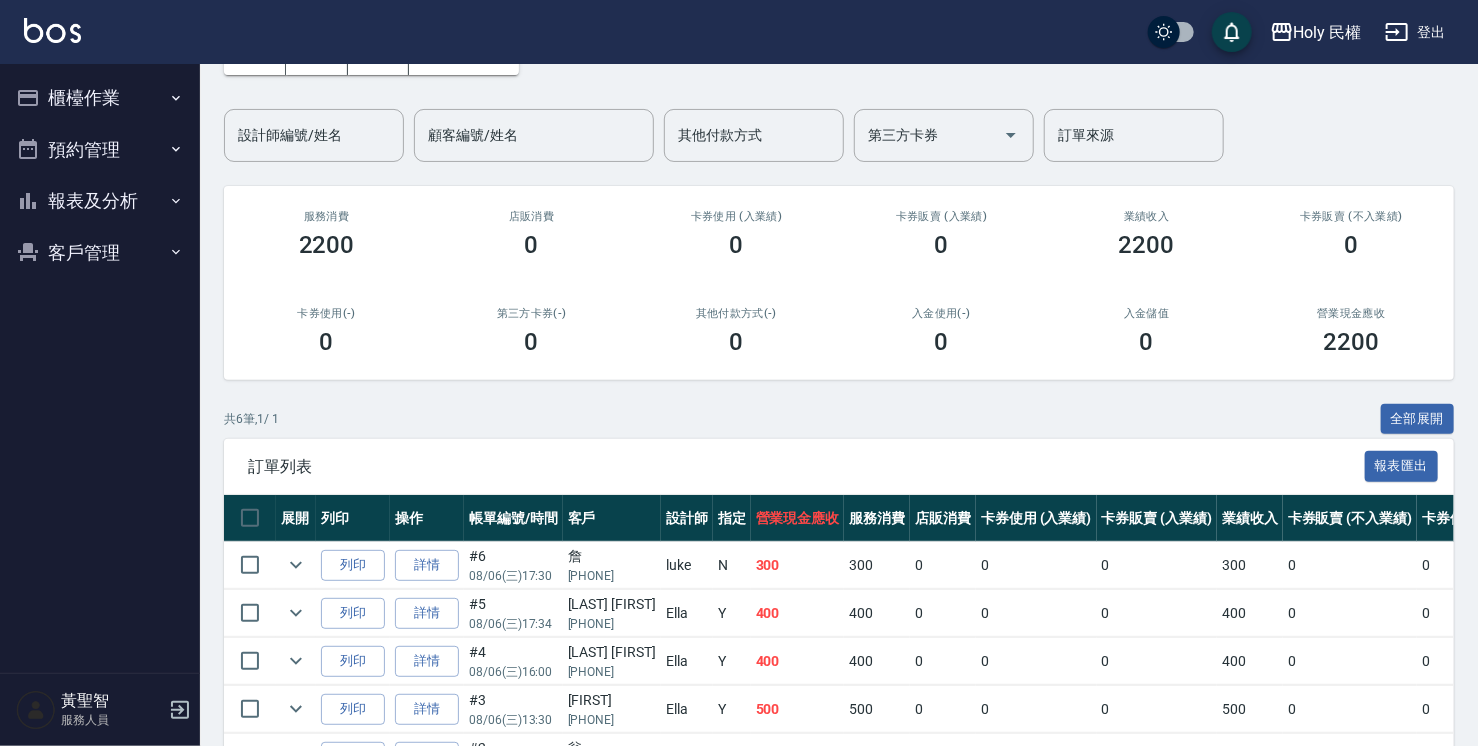 scroll, scrollTop: 97, scrollLeft: 0, axis: vertical 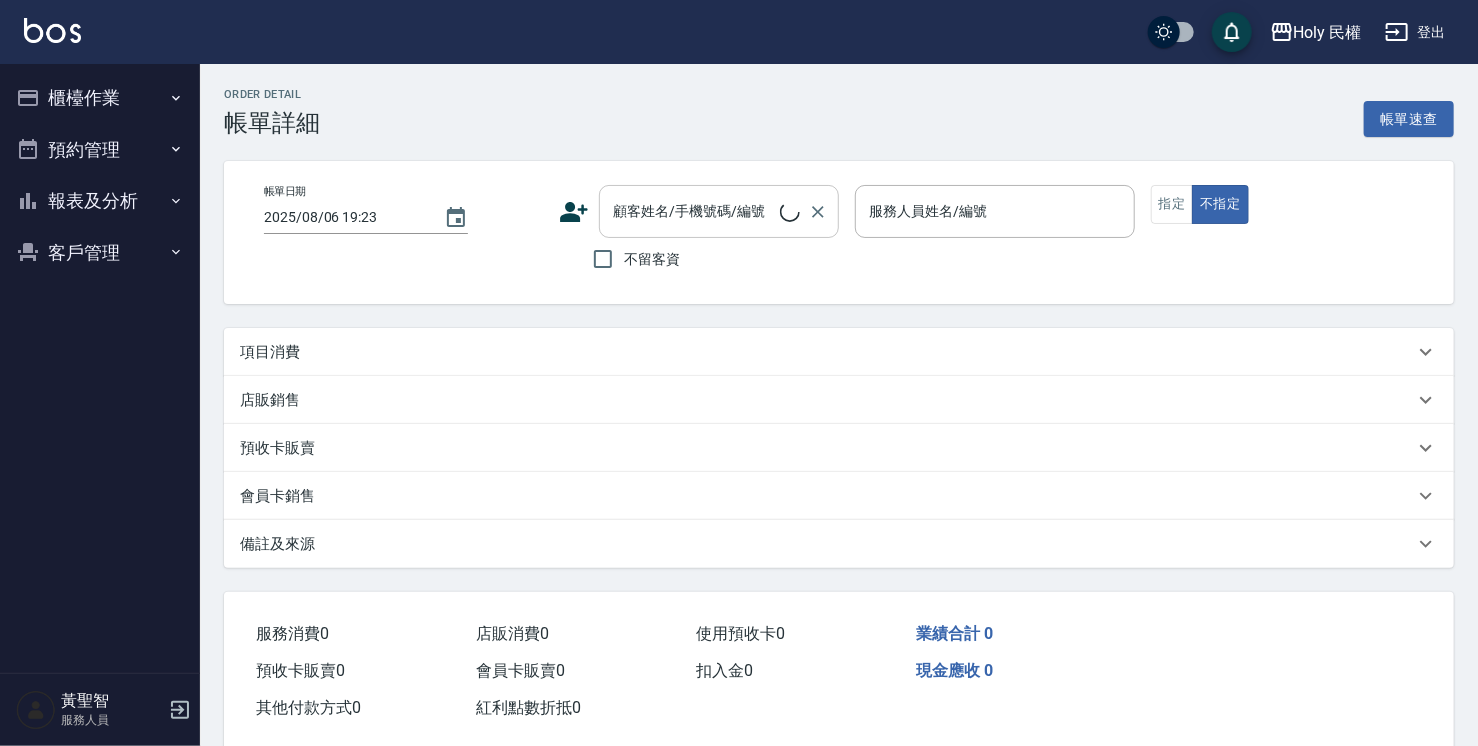 type on "2025/08/06 19:00" 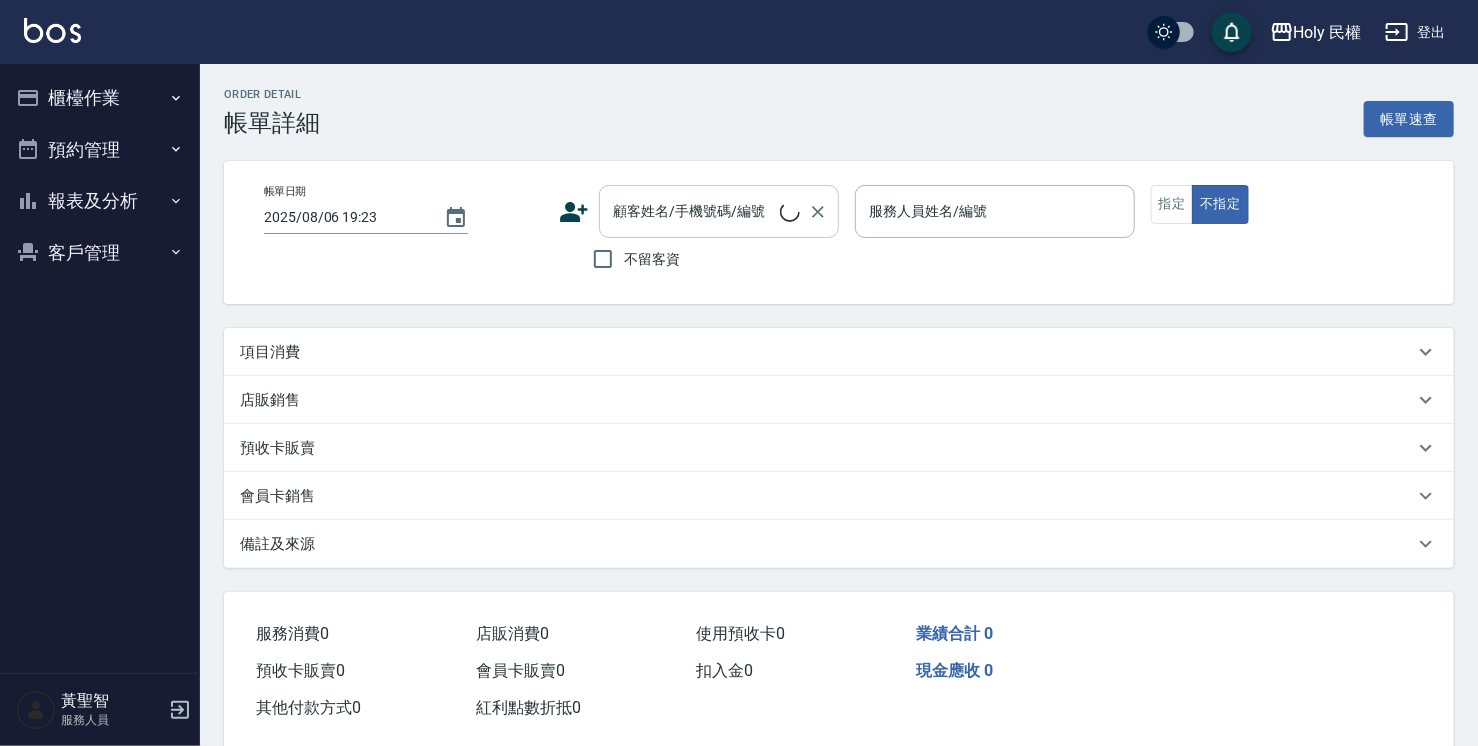 type on "luke(無代號)" 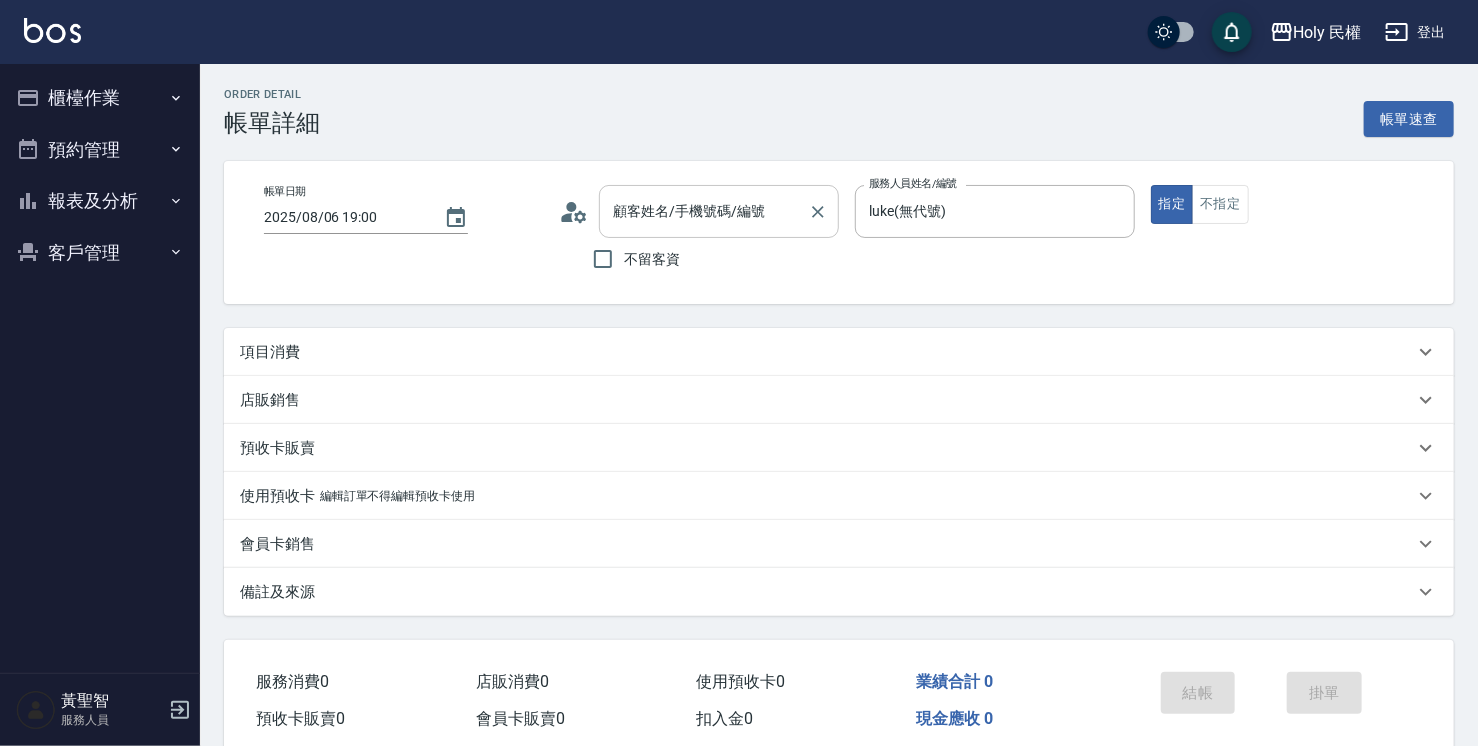 type on "[PHONE]/[PHONE]/" 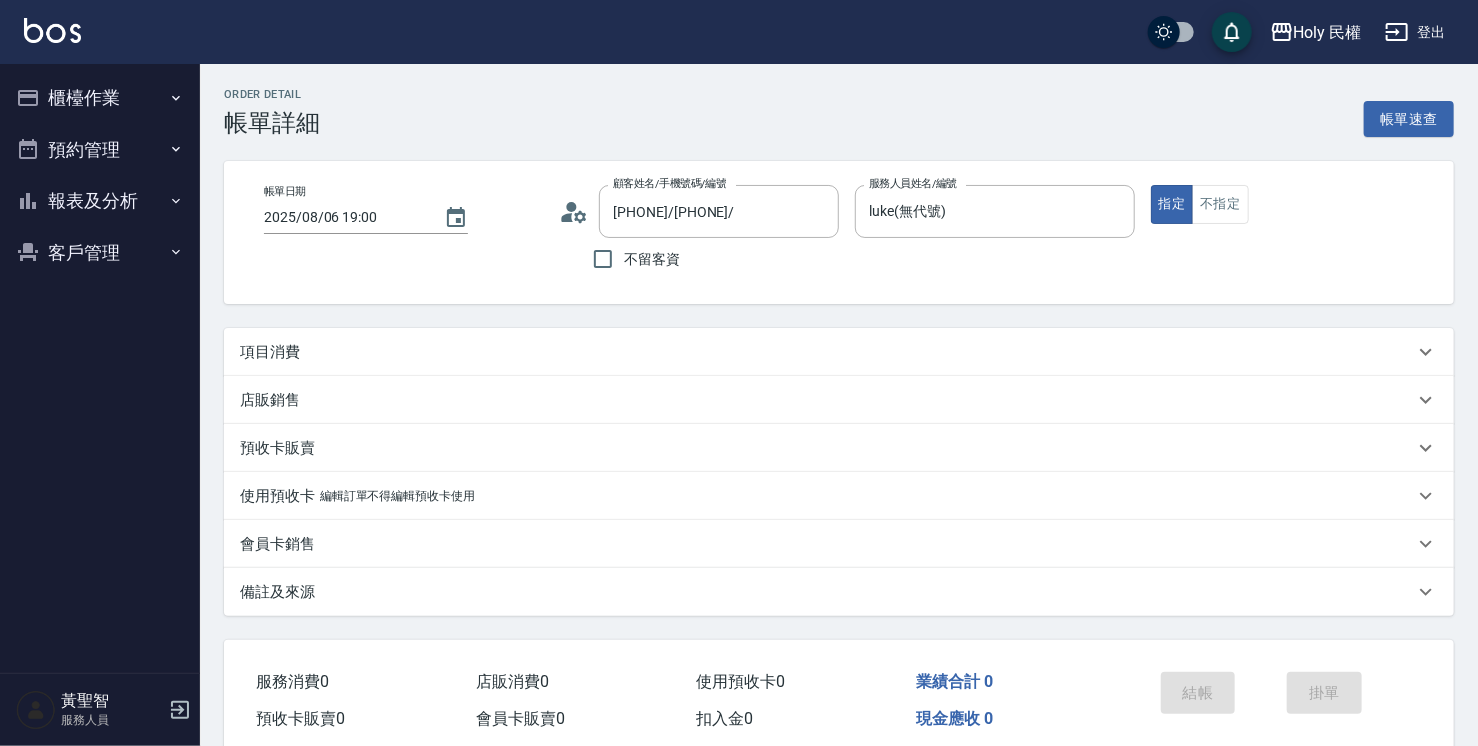 click on "項目消費" at bounding box center [827, 352] 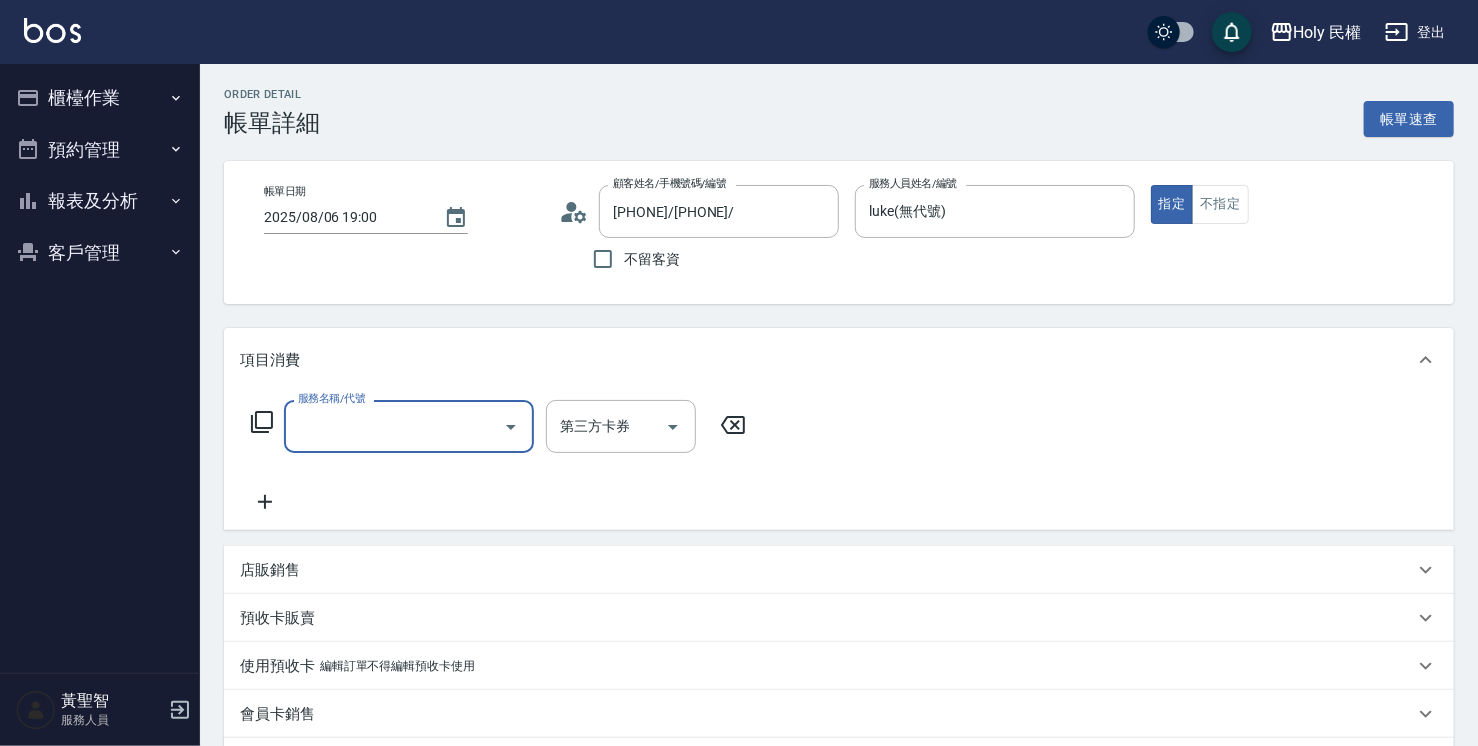 scroll, scrollTop: 0, scrollLeft: 0, axis: both 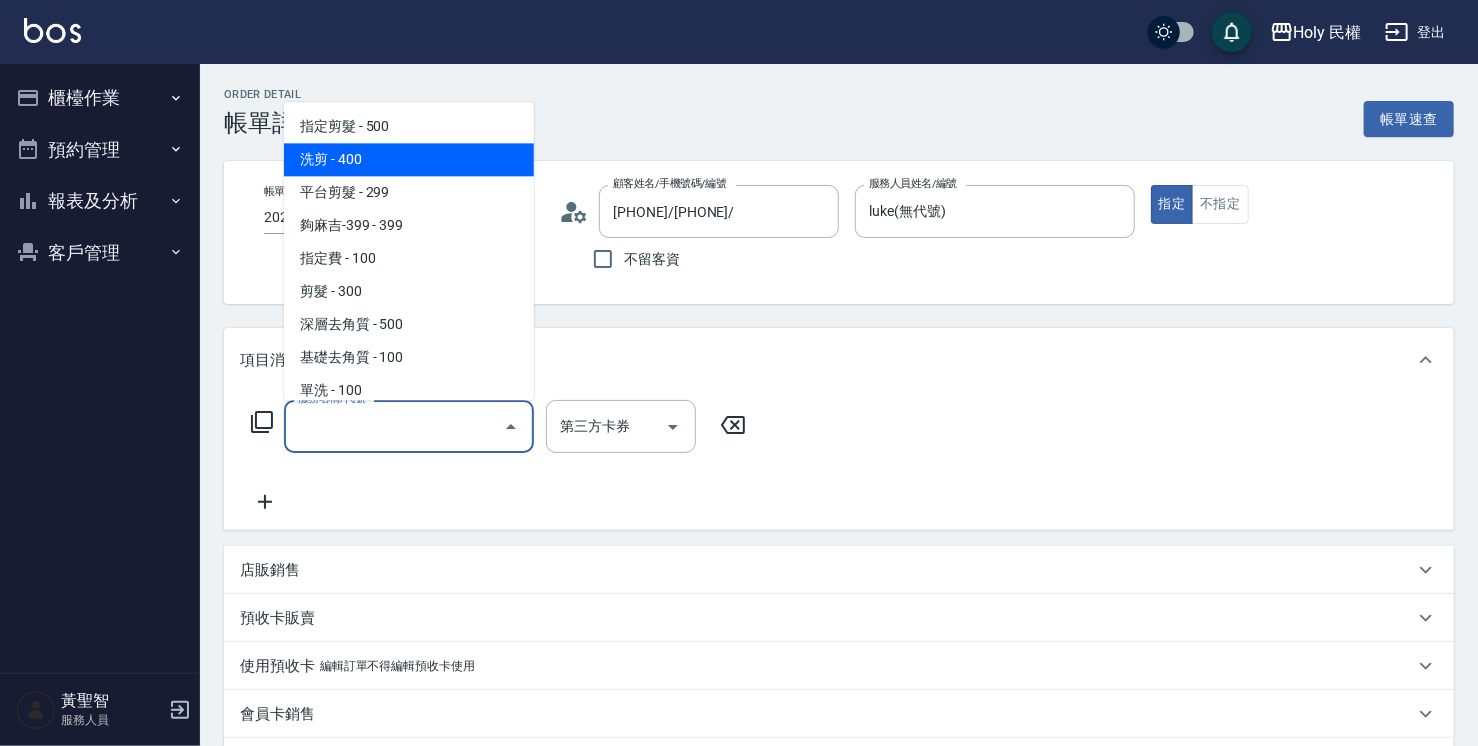 click on "洗剪 - 400" at bounding box center [409, 159] 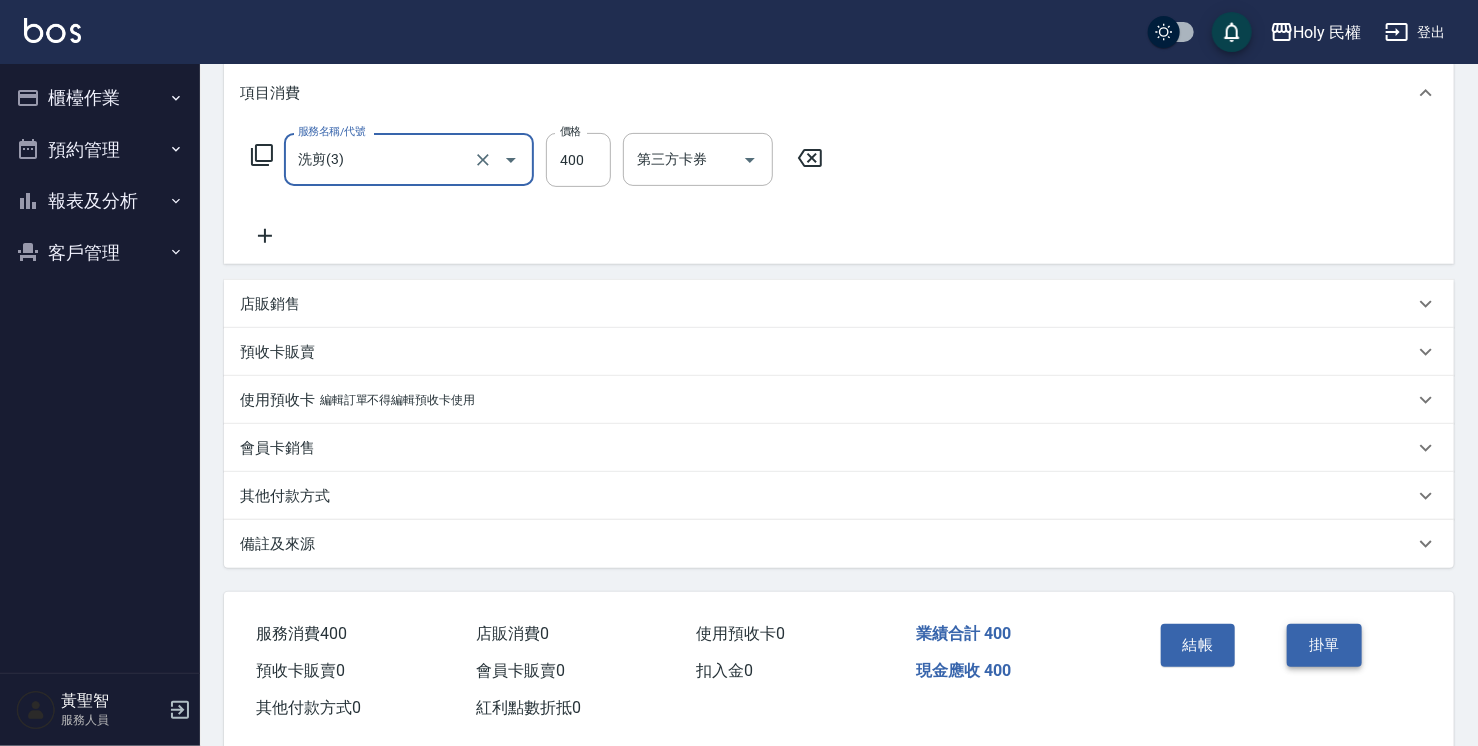 scroll, scrollTop: 300, scrollLeft: 0, axis: vertical 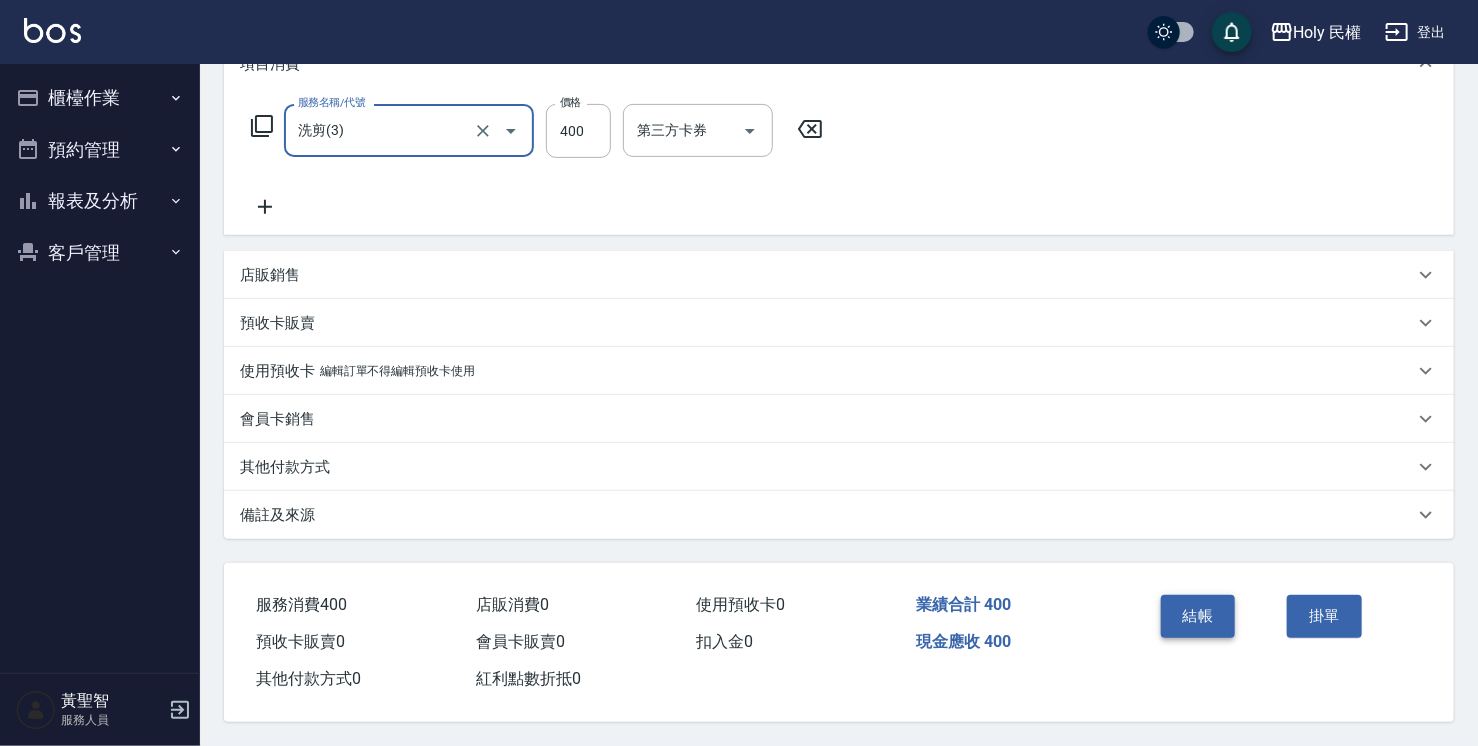 click on "結帳" at bounding box center [1198, 616] 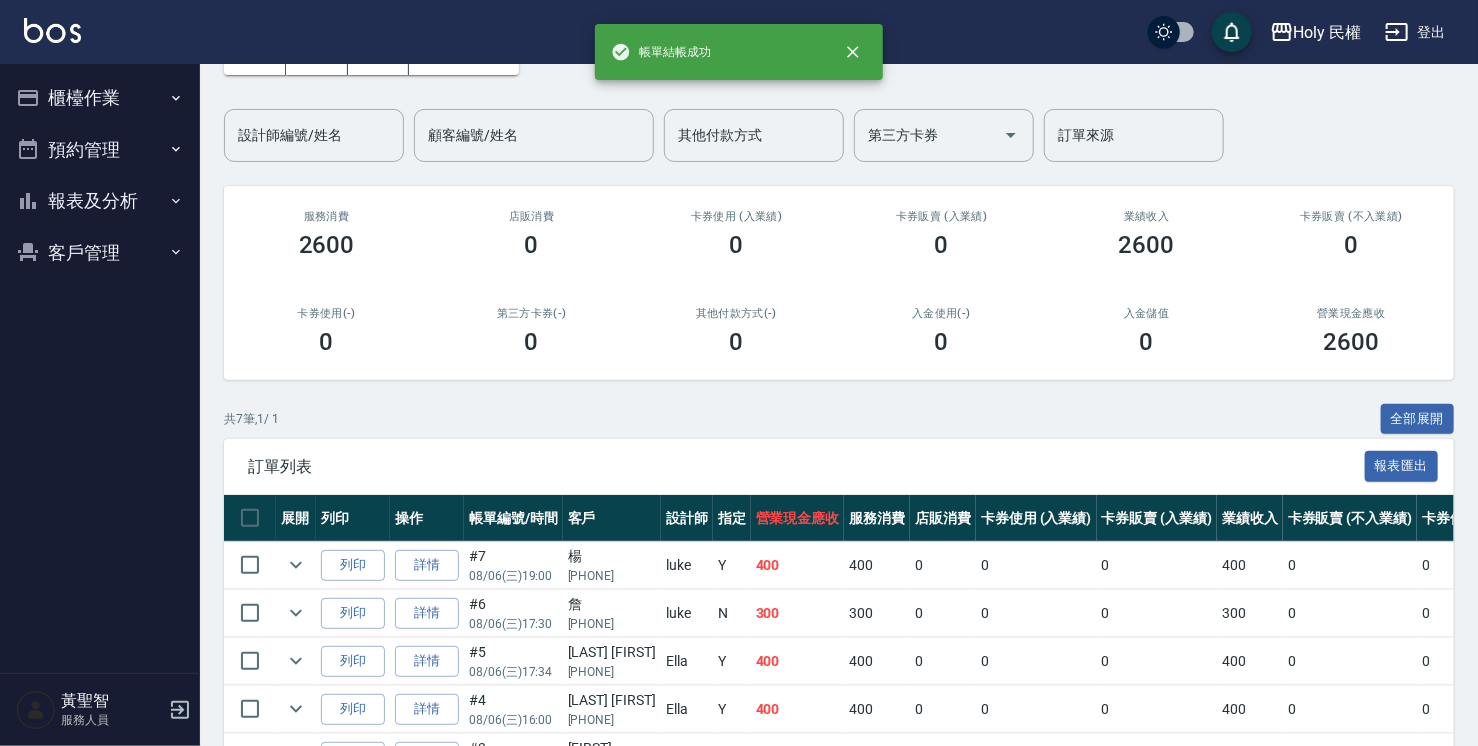 scroll, scrollTop: 344, scrollLeft: 0, axis: vertical 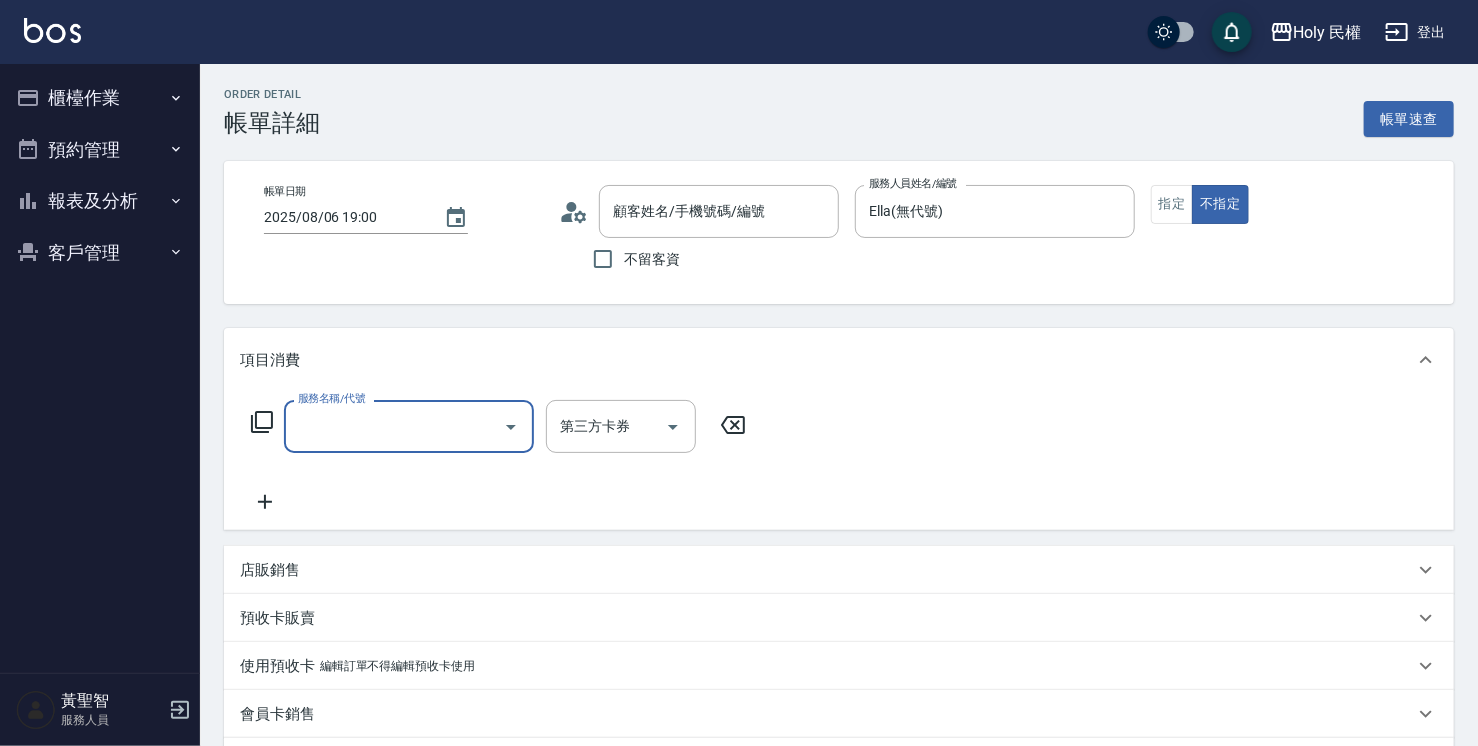 type on "[LAST]/[PHONE]/null" 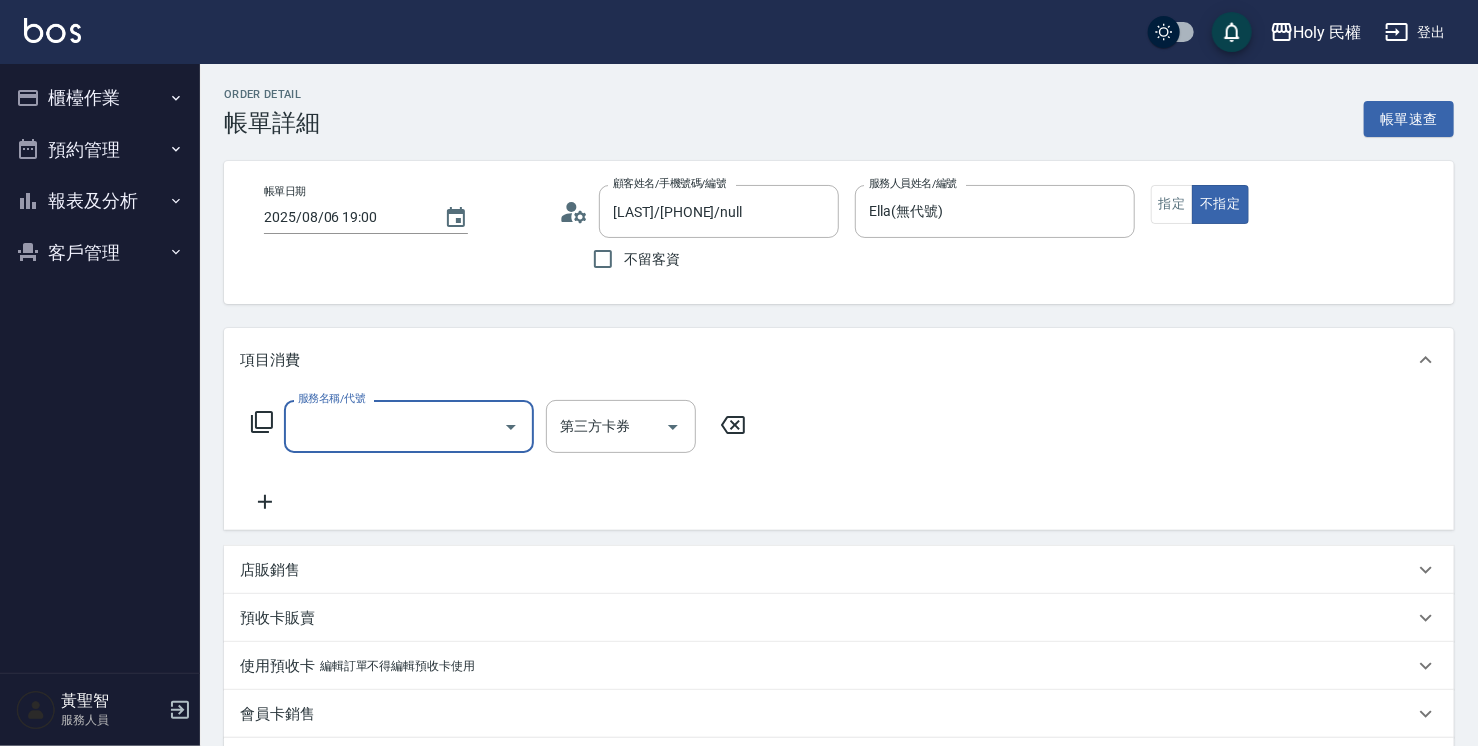 click on "服務名稱/代號" at bounding box center (394, 426) 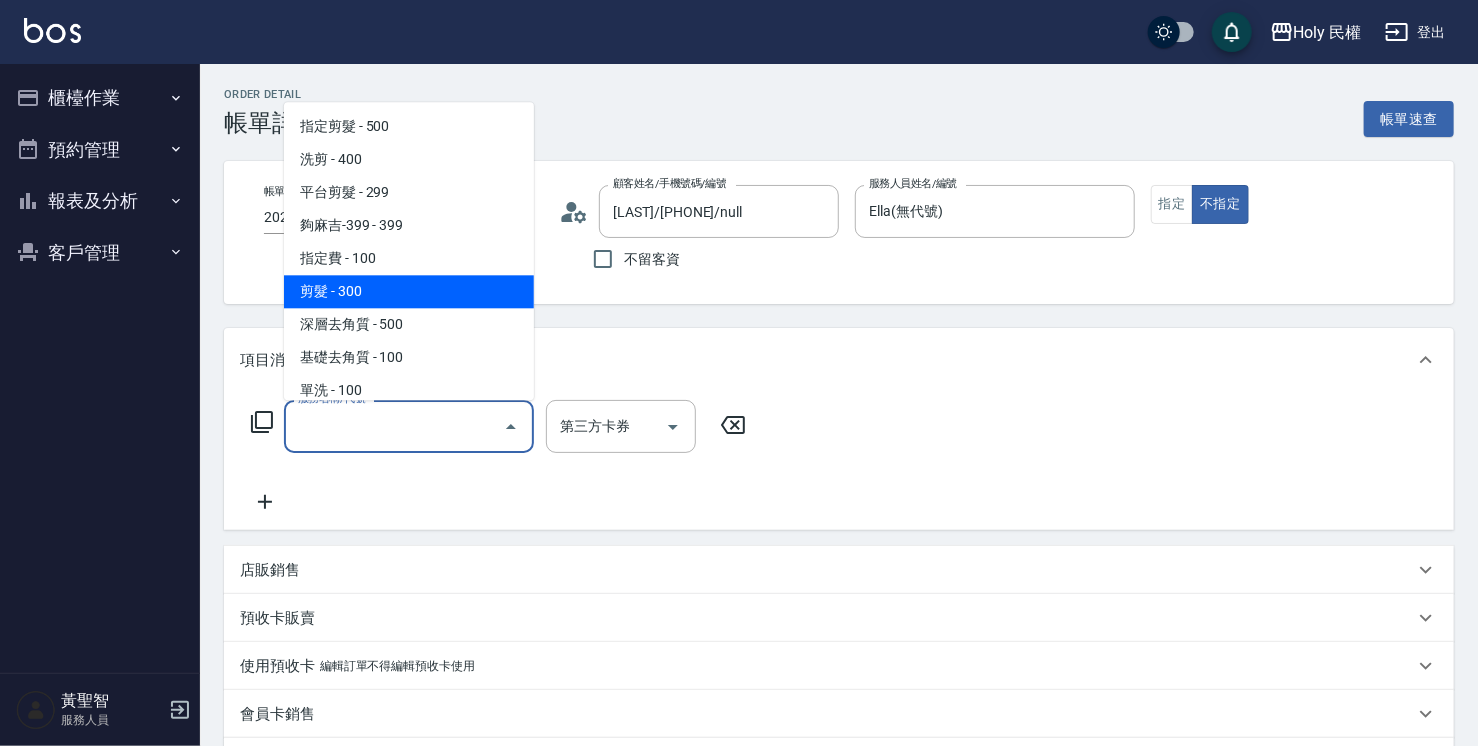 click on "剪髮 - 300" at bounding box center [409, 291] 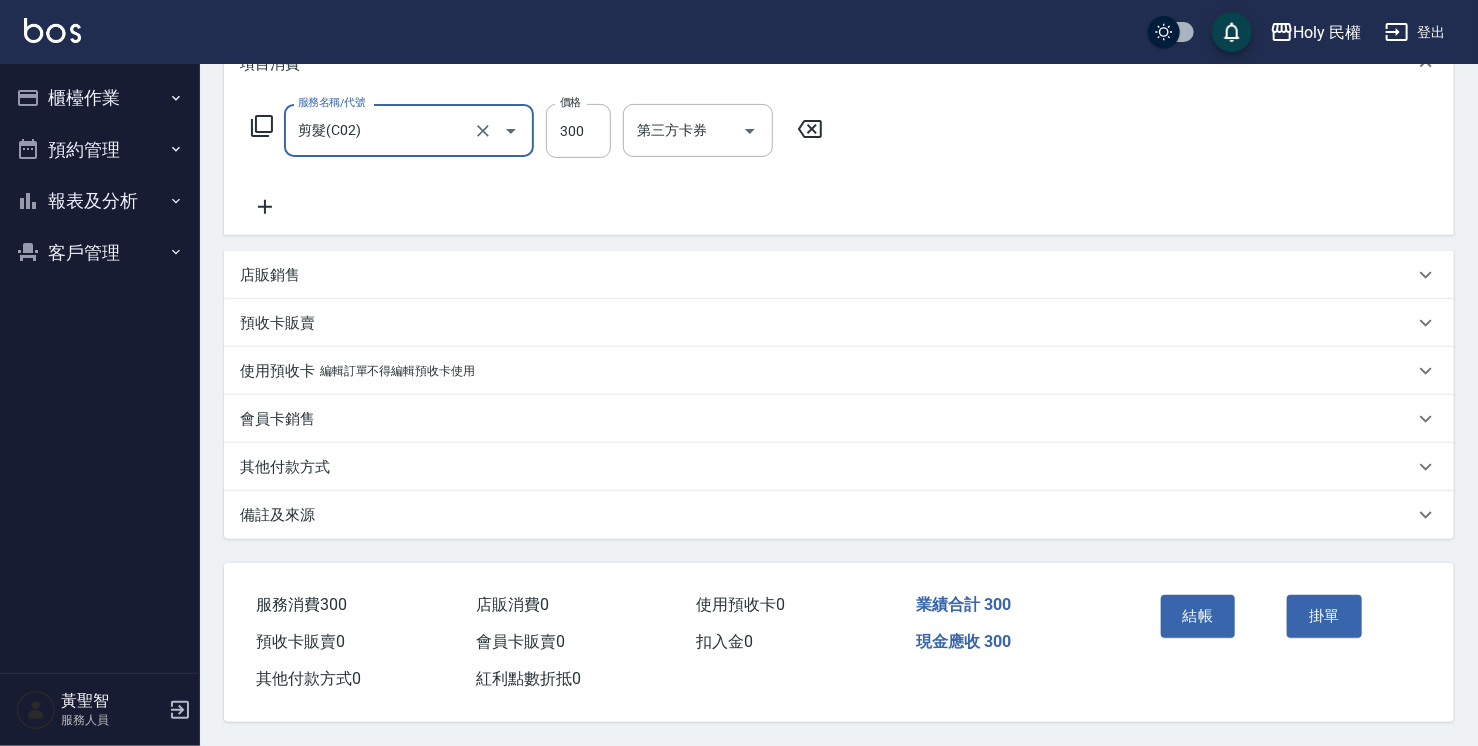 scroll, scrollTop: 302, scrollLeft: 0, axis: vertical 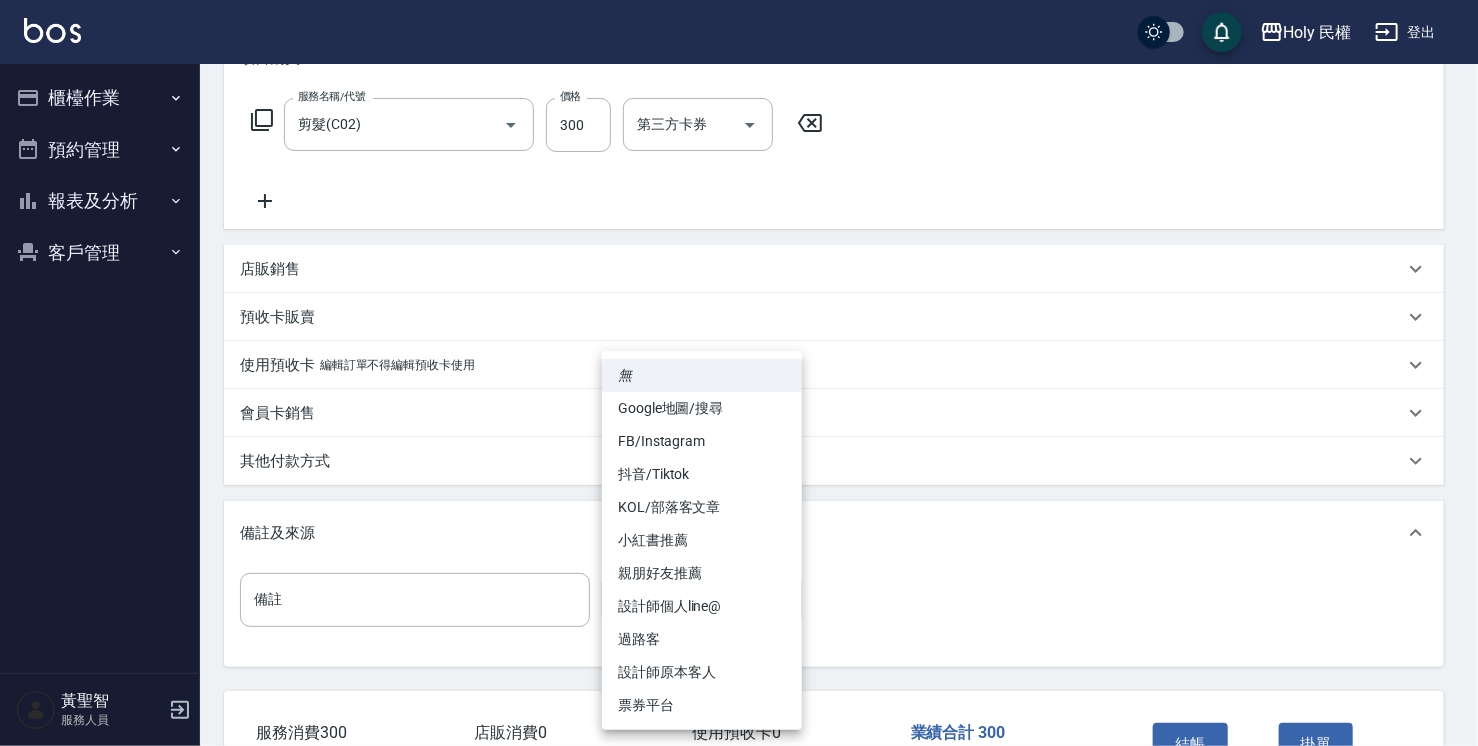 click on "Holy [LOCATION] 登出 櫃檯作業 打帳單 帳單列表 營業儀表板 現場電腦打卡 預約管理 預約管理 單日預約紀錄 單週預約紀錄 報表及分析 報表目錄 店家日報表 店家排行榜 設計師日報表 設計師排行榜 商品銷售排行榜 顧客入金餘額表 顧客卡券餘額表 客戶管理 客戶列表 卡券管理 [LAST] 服務人員 Order detail 帳單詳細  帳單速查 帳單日期 2025/08/06 19:00 顧客姓名/手機號碼/編號 [LAST]/[PHONE]/null 顧客姓名/手機號碼/編號 不留客資 服務人員姓名/編號 Ella(無代號) 服務人員姓名/編號 指定 不指定 項目消費 服務名稱/代號 剪髮(C02) 服務名稱/代號 價格 300 價格 第三方卡券 第三方卡券 店販銷售 服務人員姓名/編號 服務人員姓名/編號 商品代號/名稱 商品代號/名稱 預收卡販賣 卡券名稱/代號 卡券名稱/代號 使用預收卡 編輯訂單不得編輯預收卡使用 卡券名稱/代號 卡券名稱/代號 會員卡銷售 0" at bounding box center (739, 286) 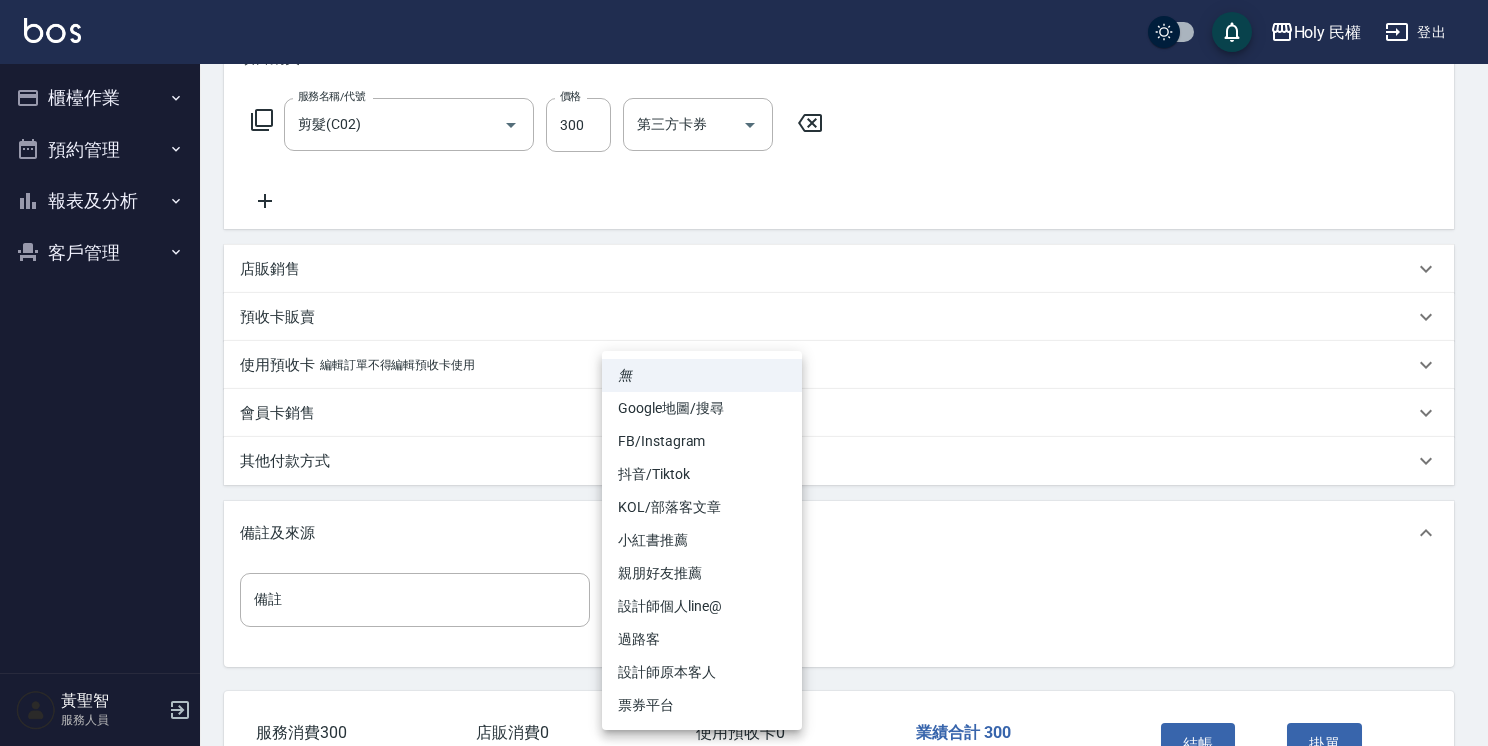 click on "Google地圖/搜尋" at bounding box center [702, 408] 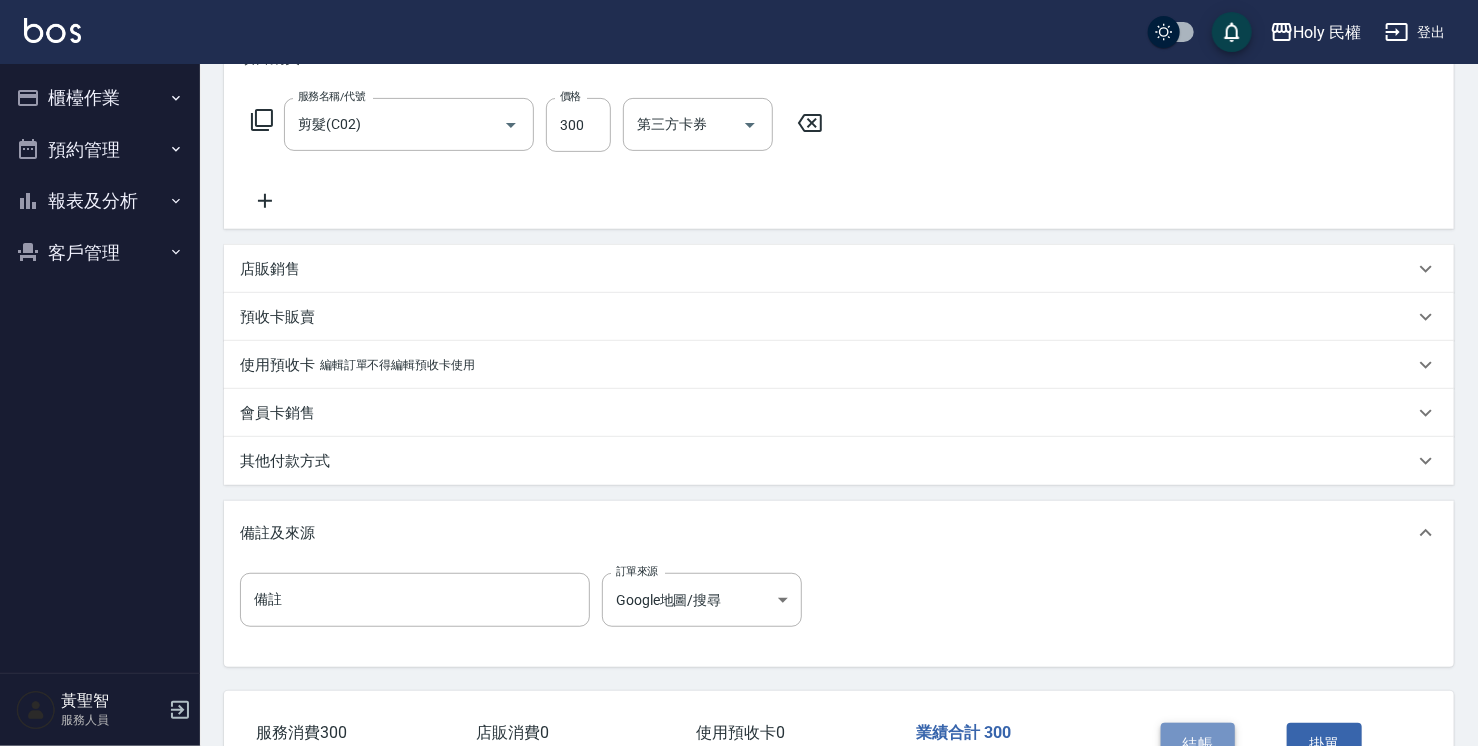 click on "結帳" at bounding box center (1198, 744) 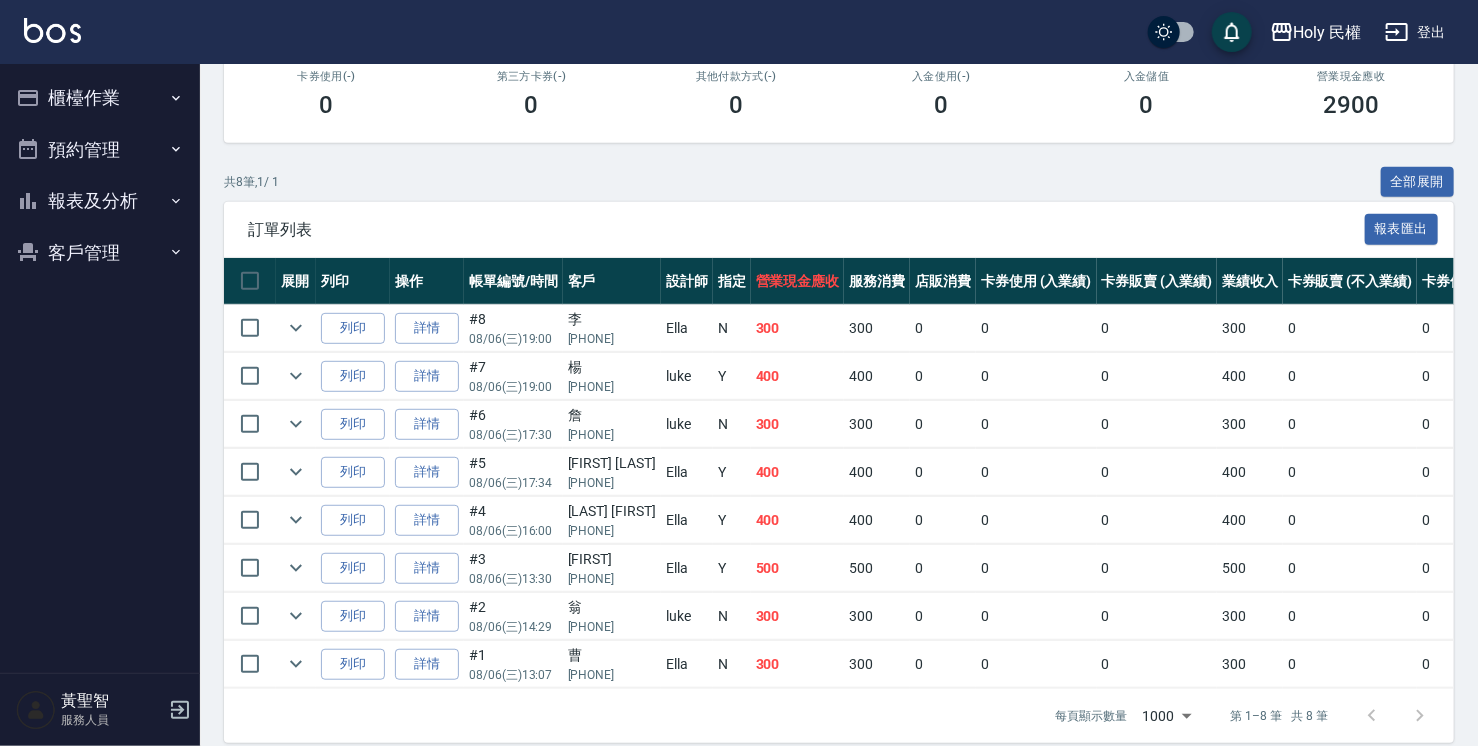 scroll, scrollTop: 392, scrollLeft: 0, axis: vertical 